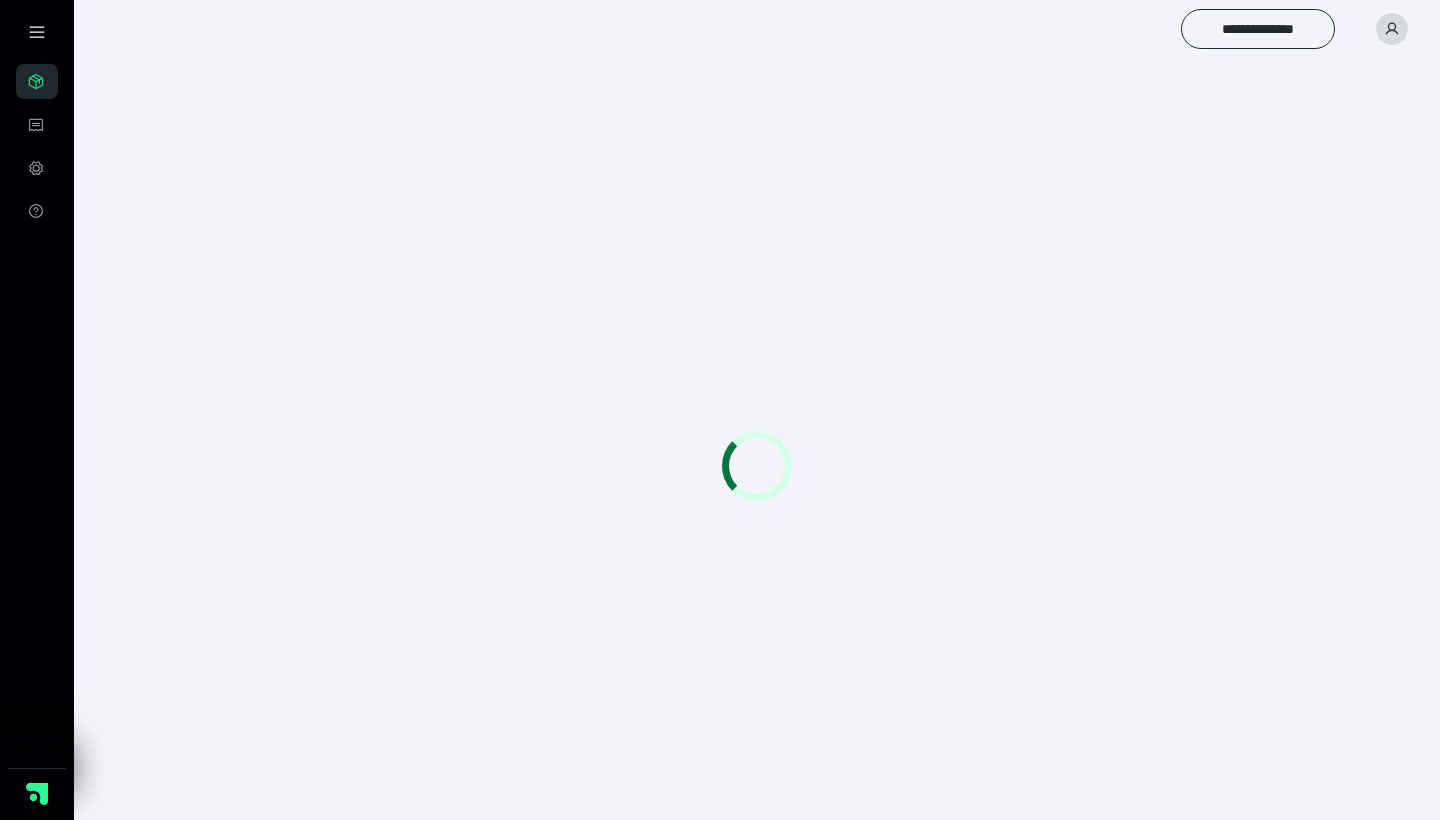 scroll, scrollTop: 0, scrollLeft: 0, axis: both 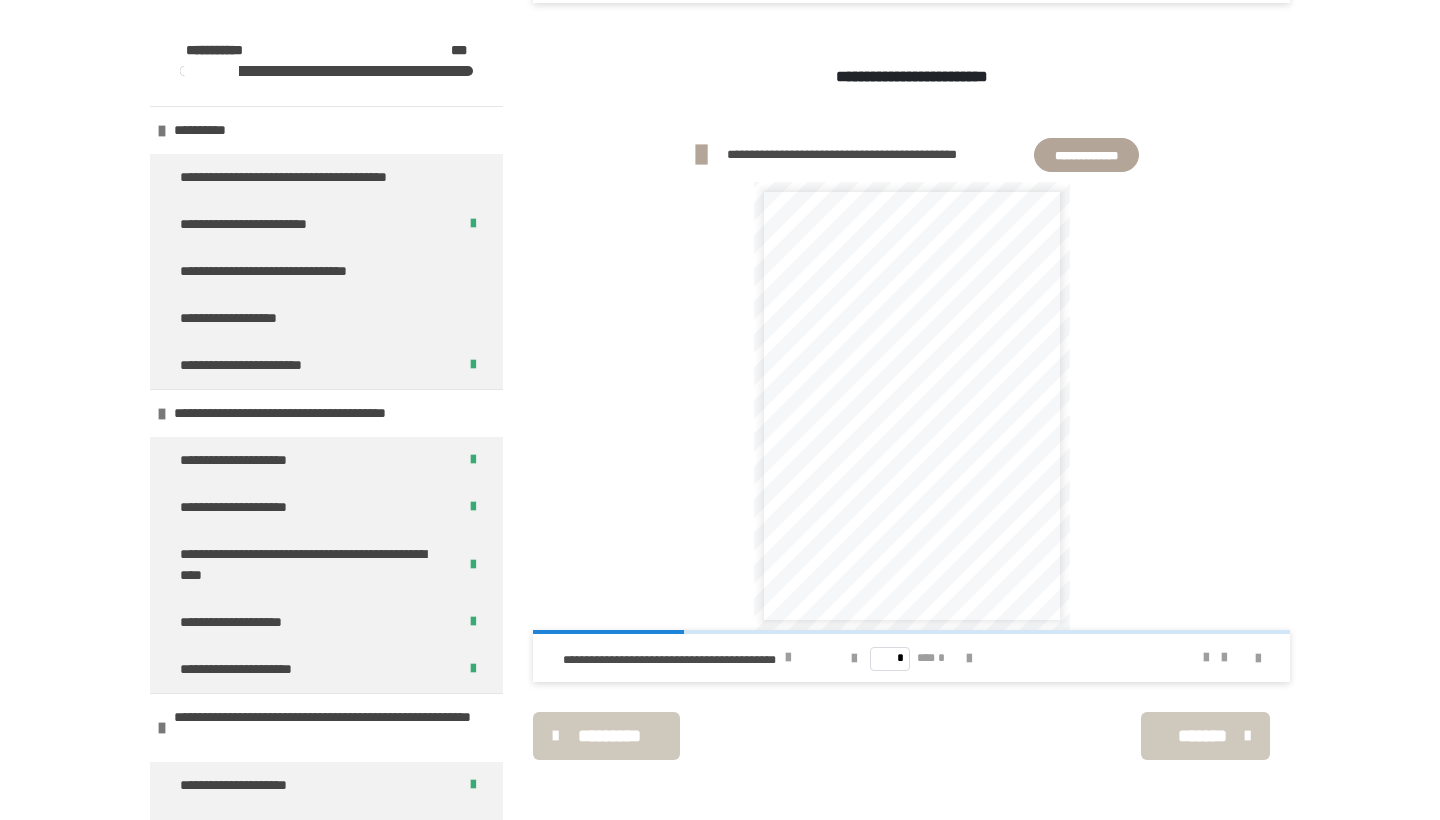 click on "**********" at bounding box center [1086, 155] 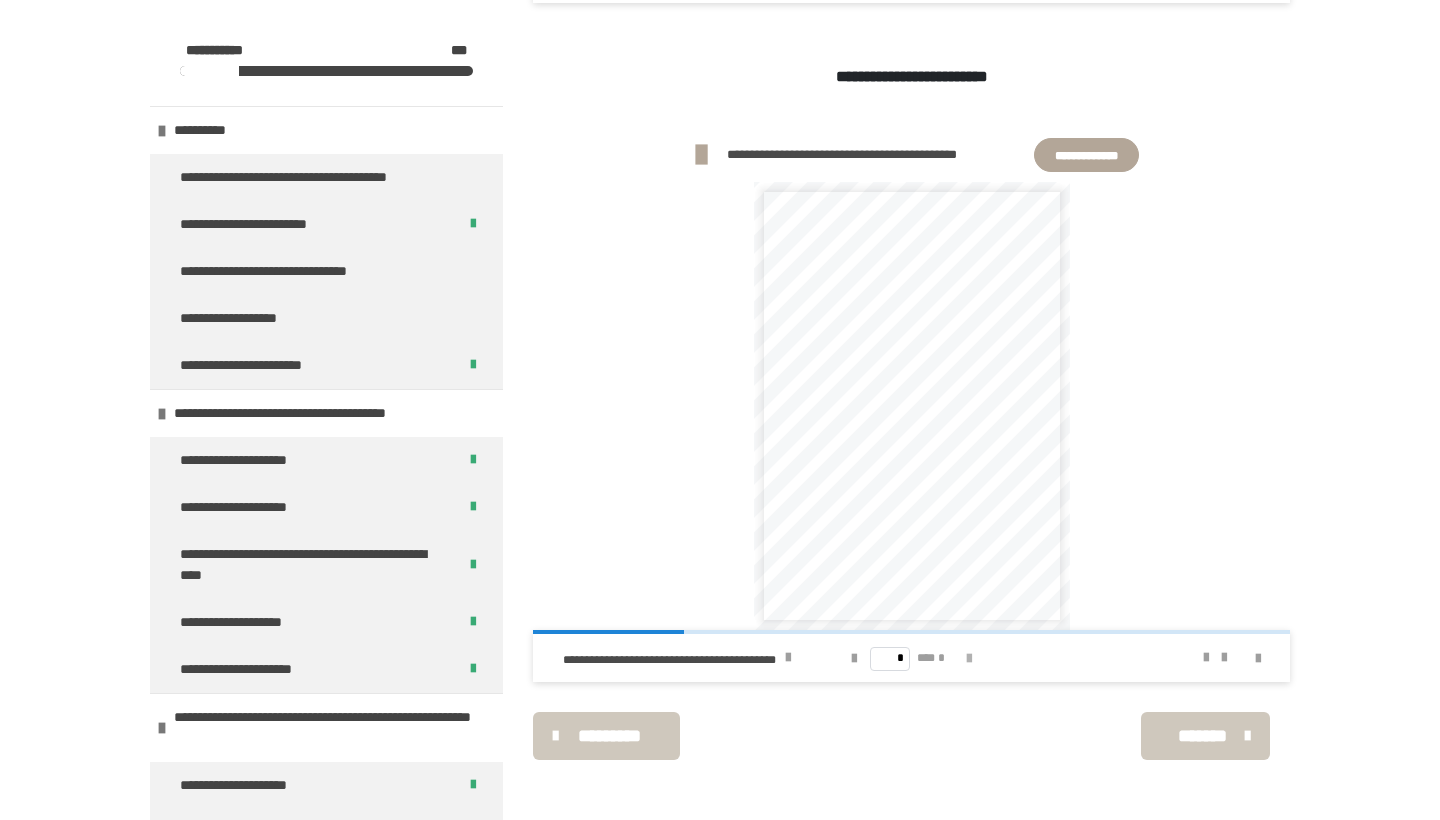 click at bounding box center (969, 659) 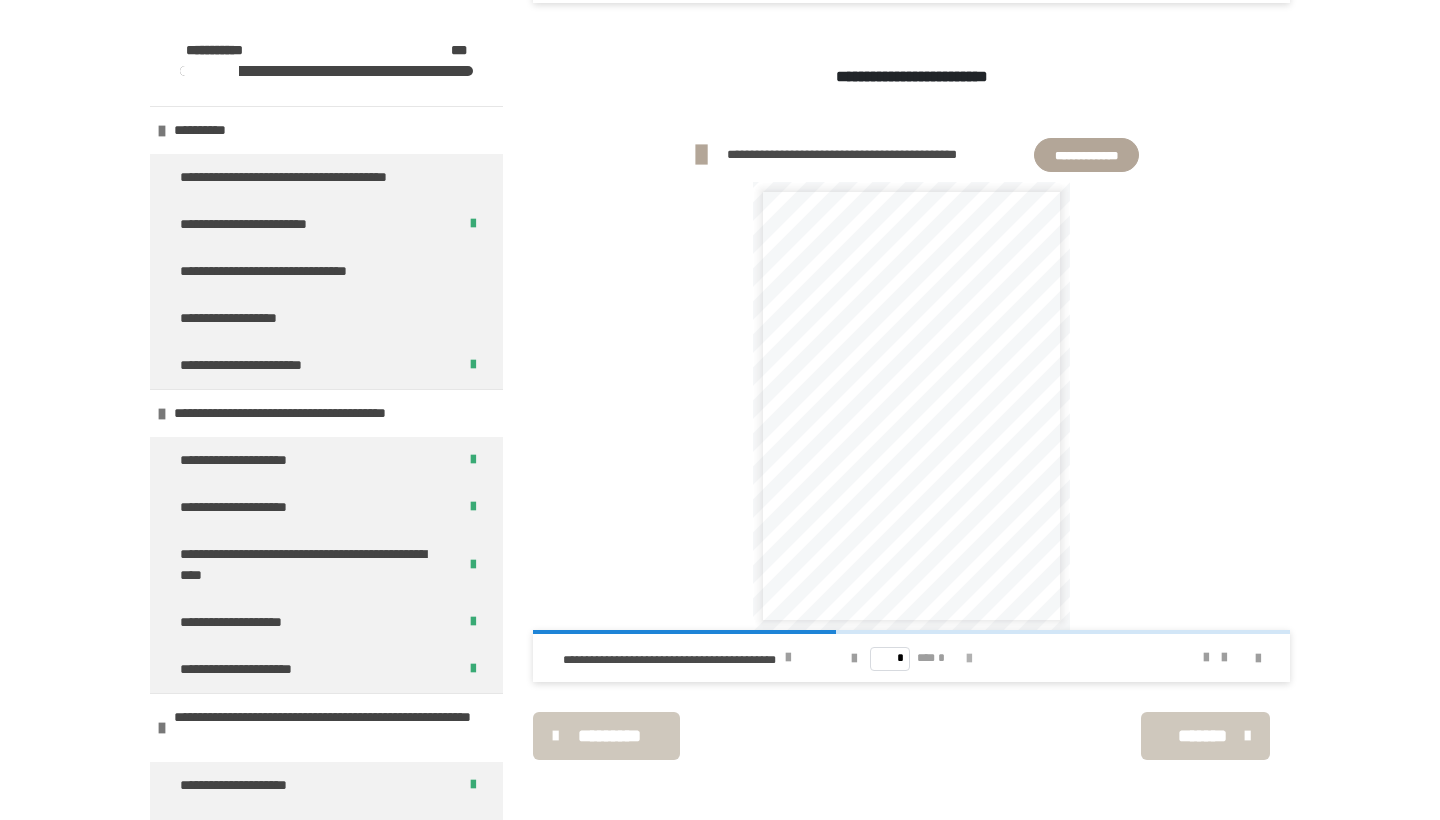 click at bounding box center [969, 659] 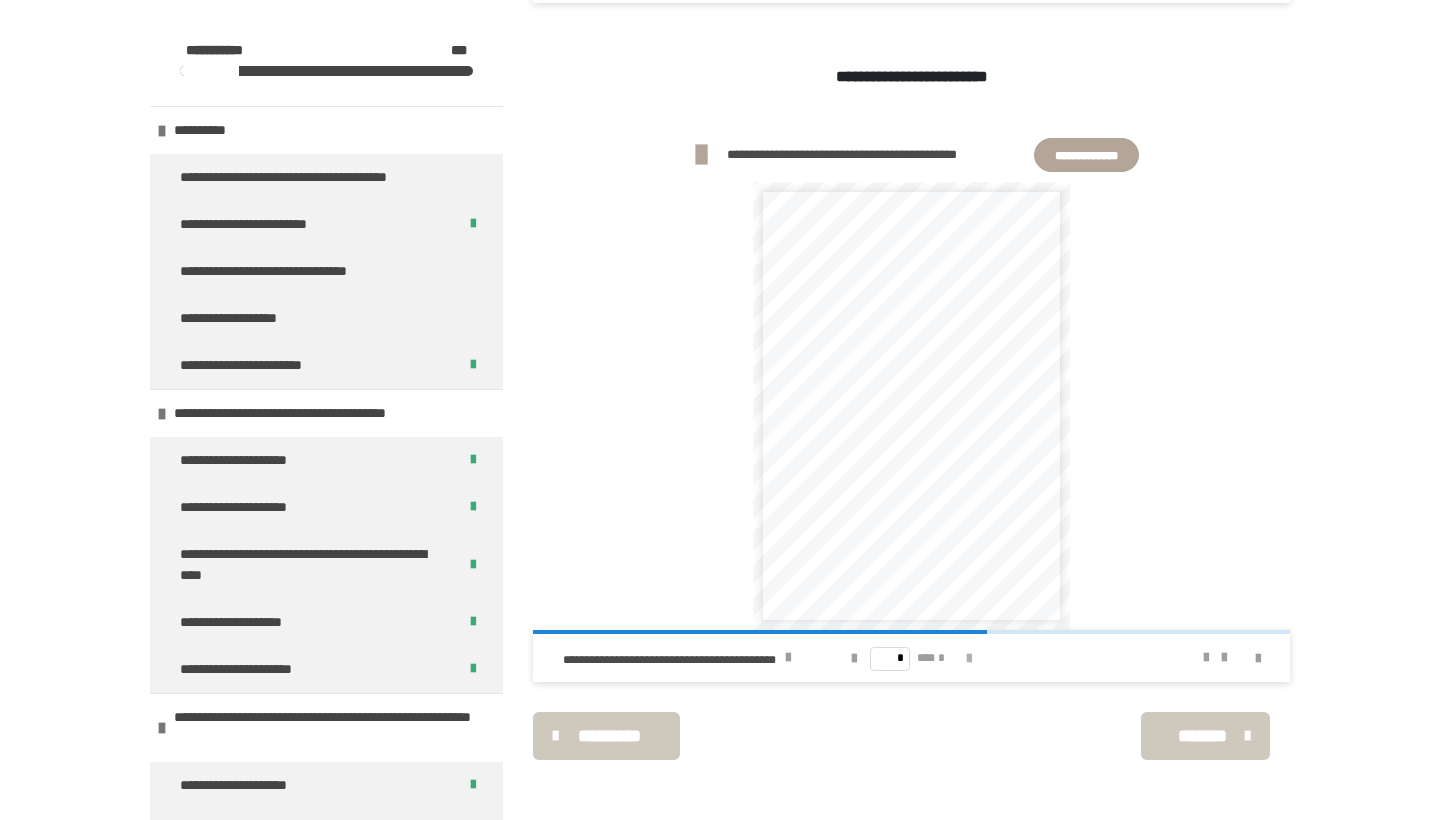 click at bounding box center [969, 659] 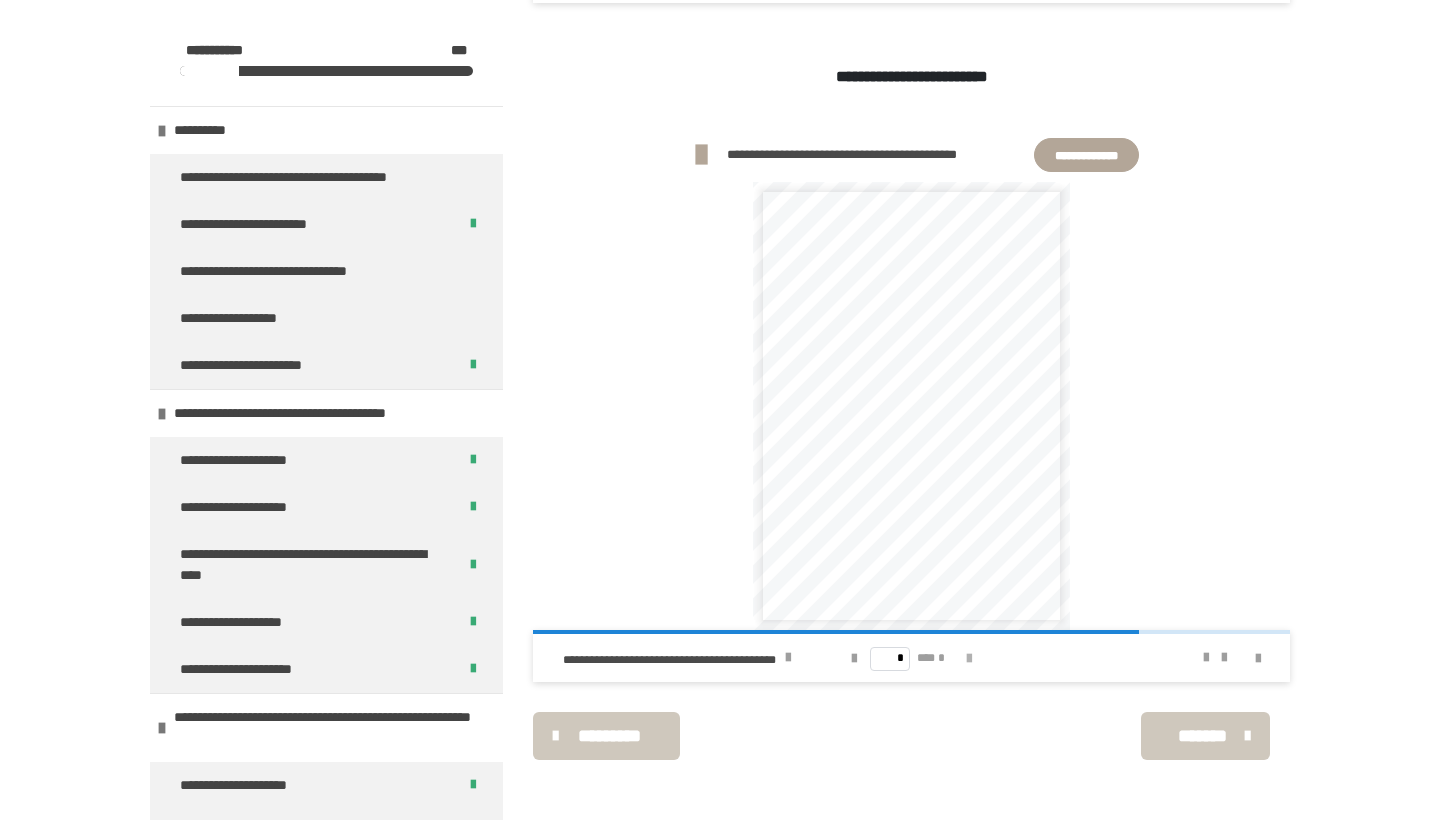 click at bounding box center [969, 659] 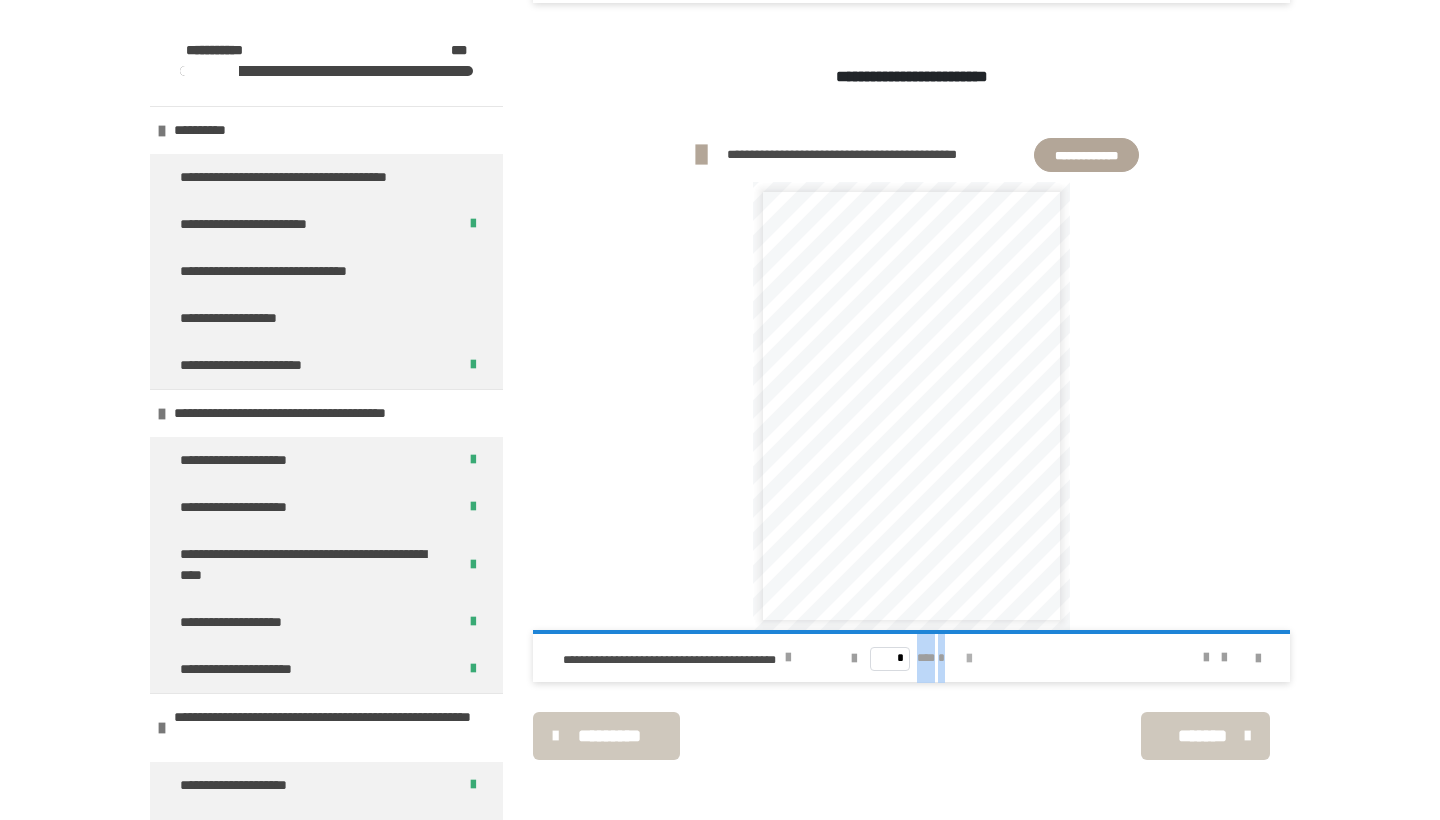 click on "* *** *" at bounding box center [911, 658] 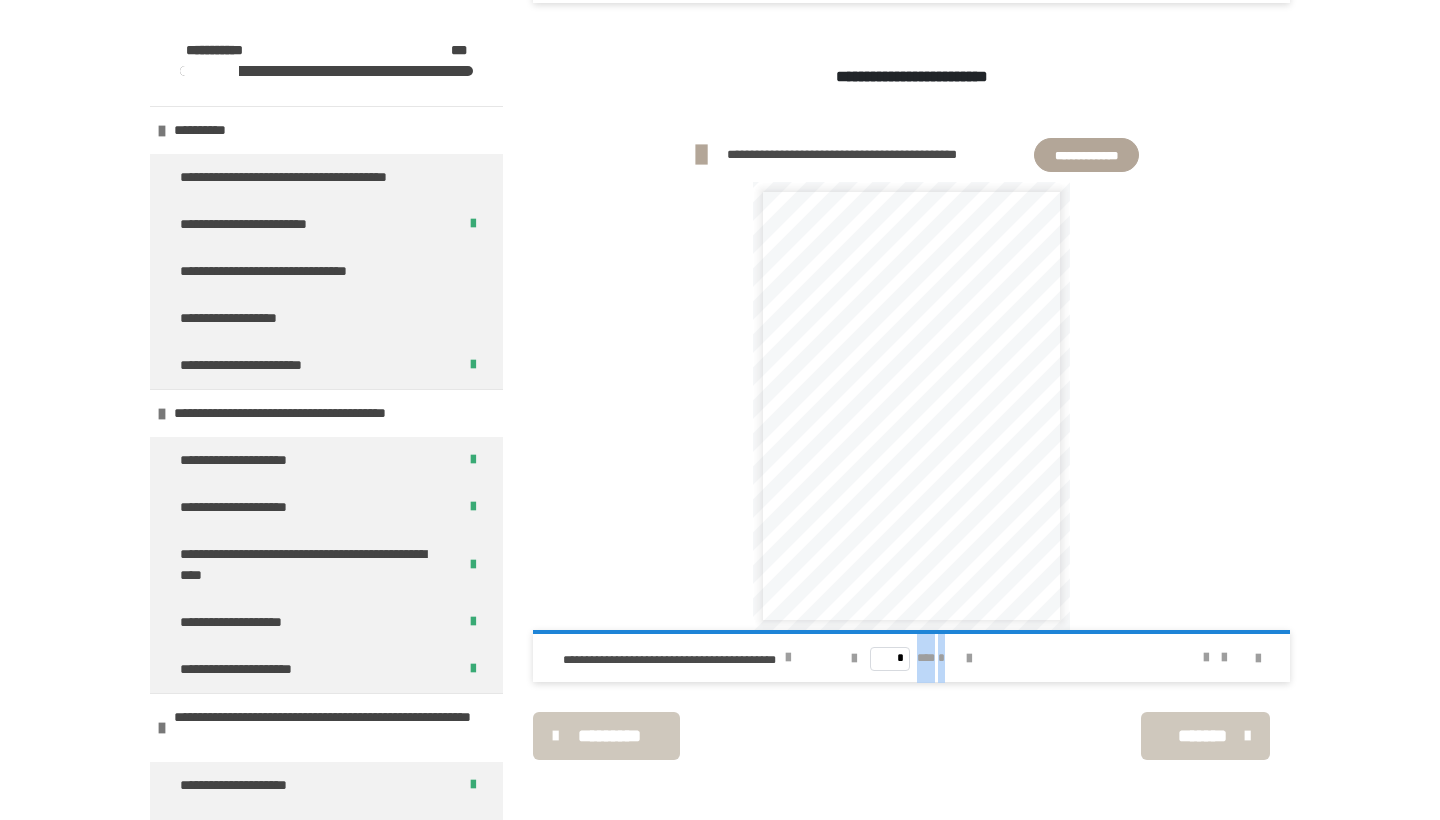 scroll, scrollTop: 2096, scrollLeft: 0, axis: vertical 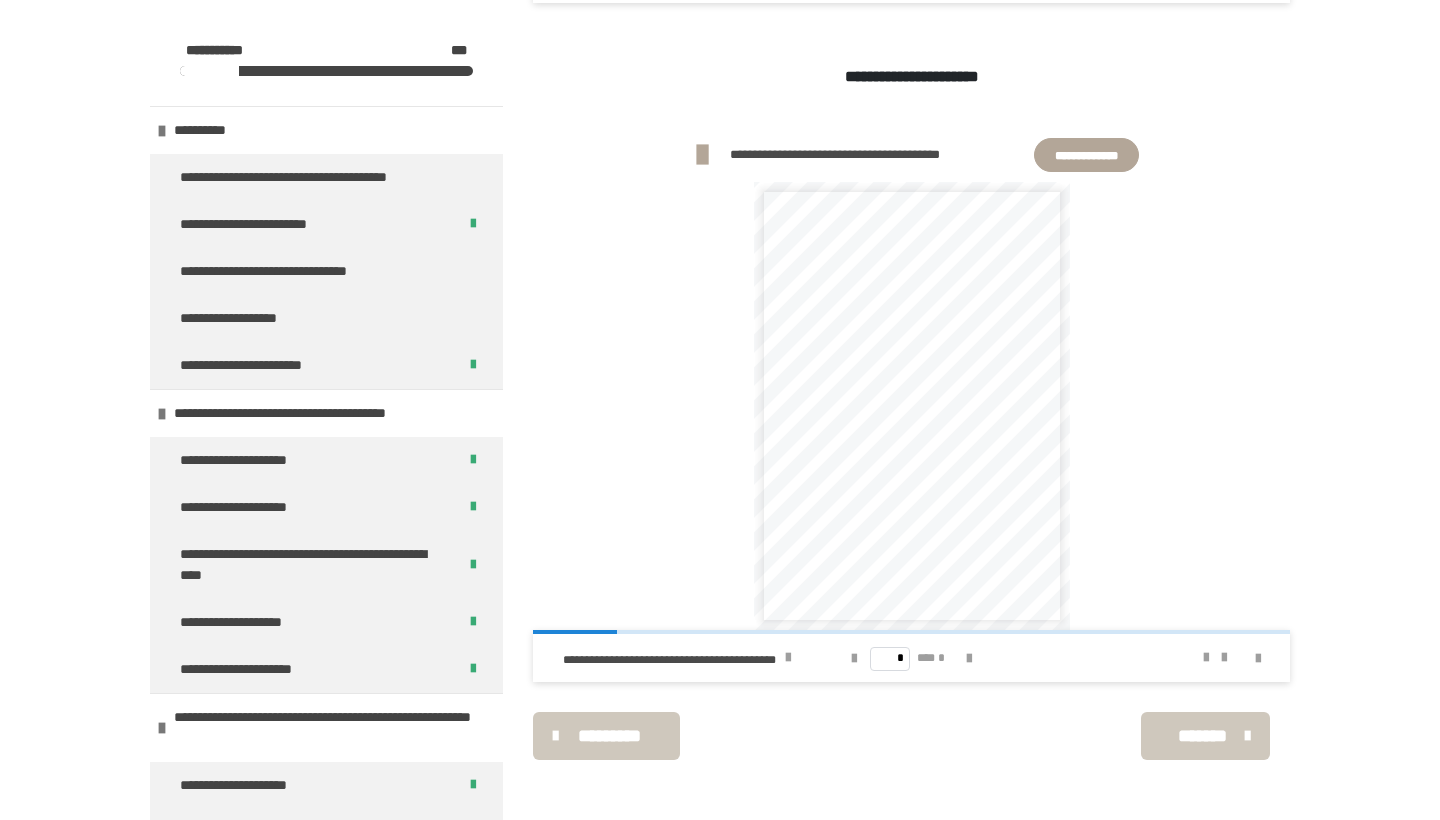 click on "*******" at bounding box center (1203, 736) 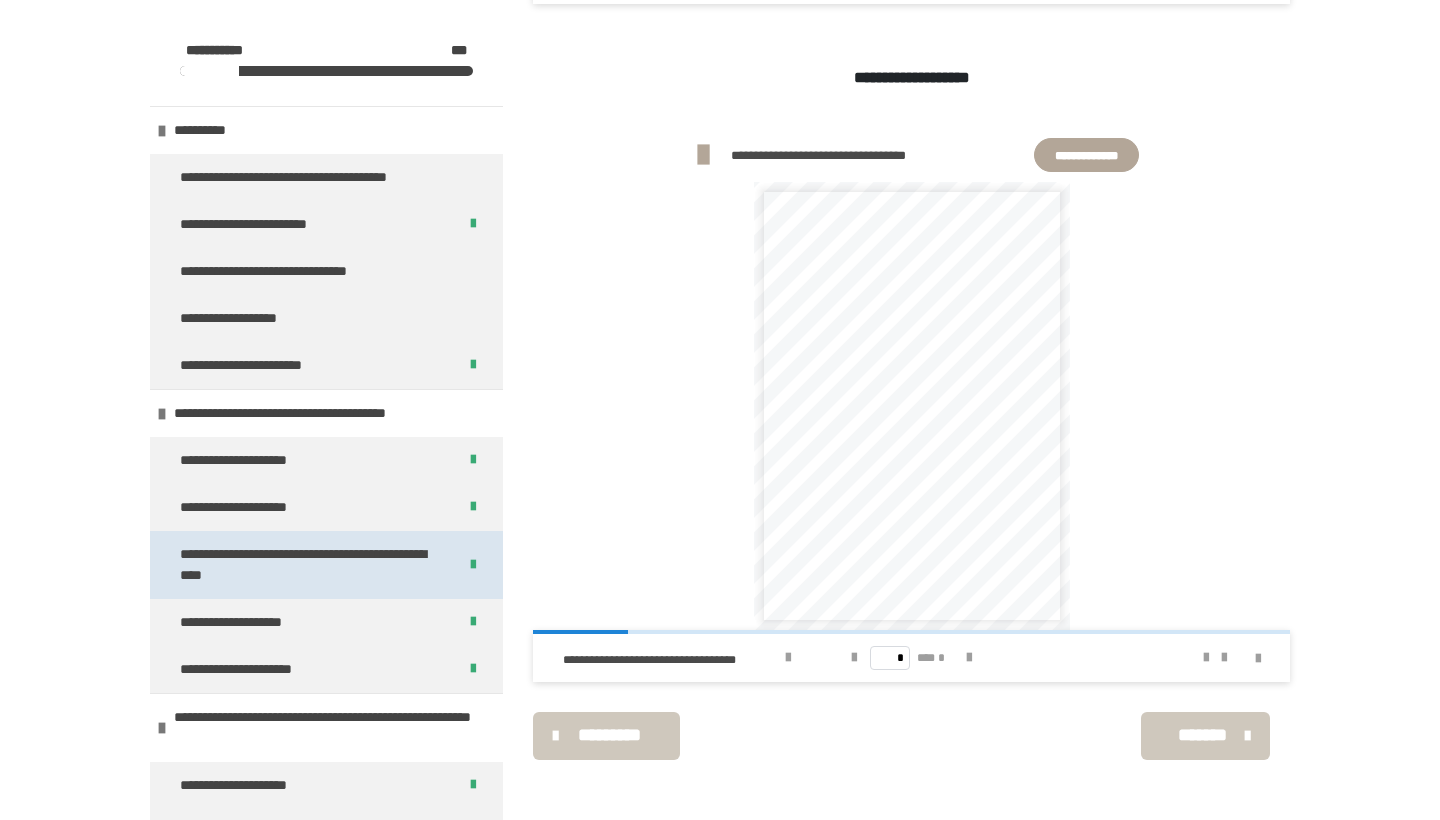 scroll, scrollTop: 1839, scrollLeft: 0, axis: vertical 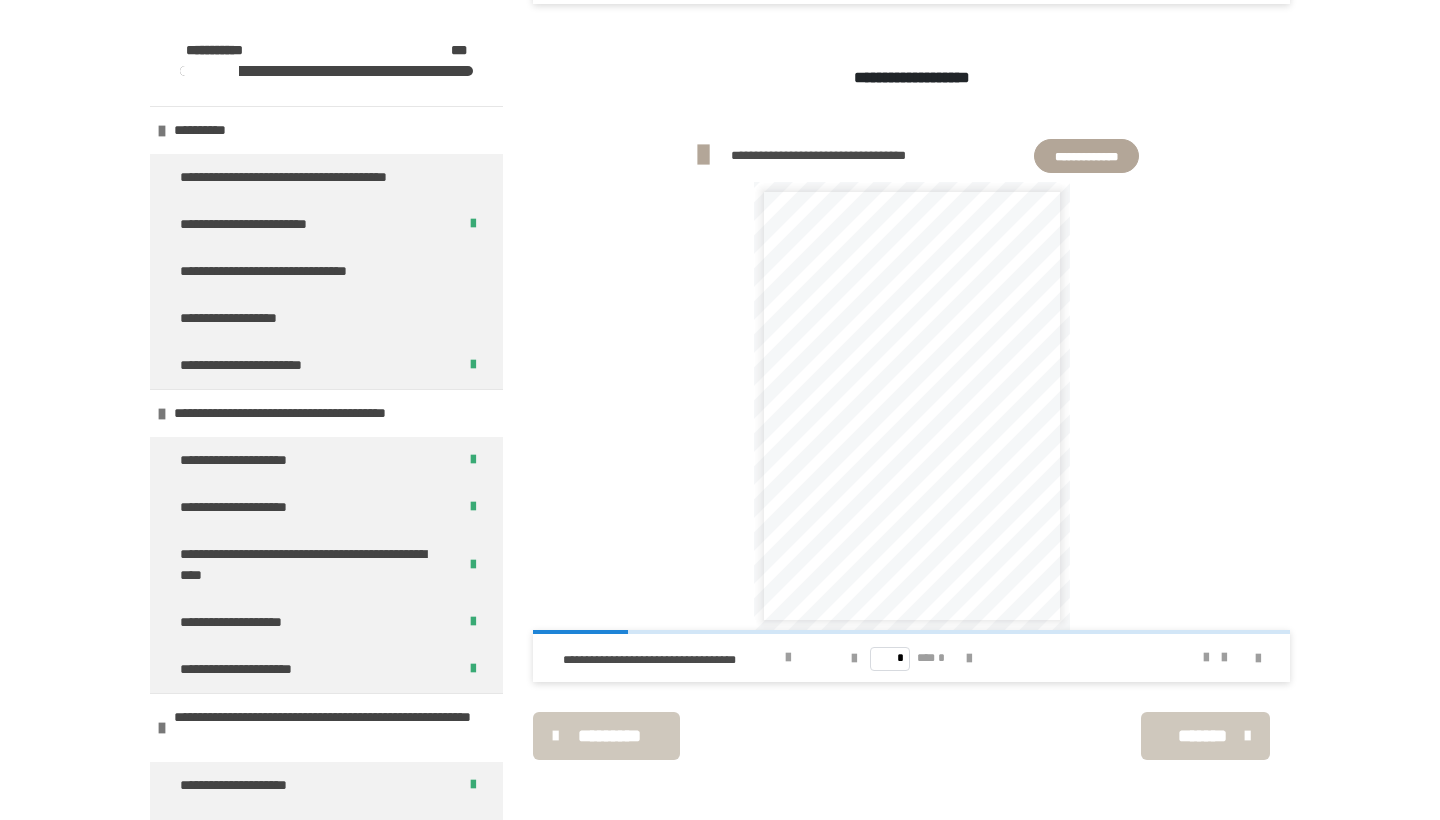 click on "*******" at bounding box center (1203, 736) 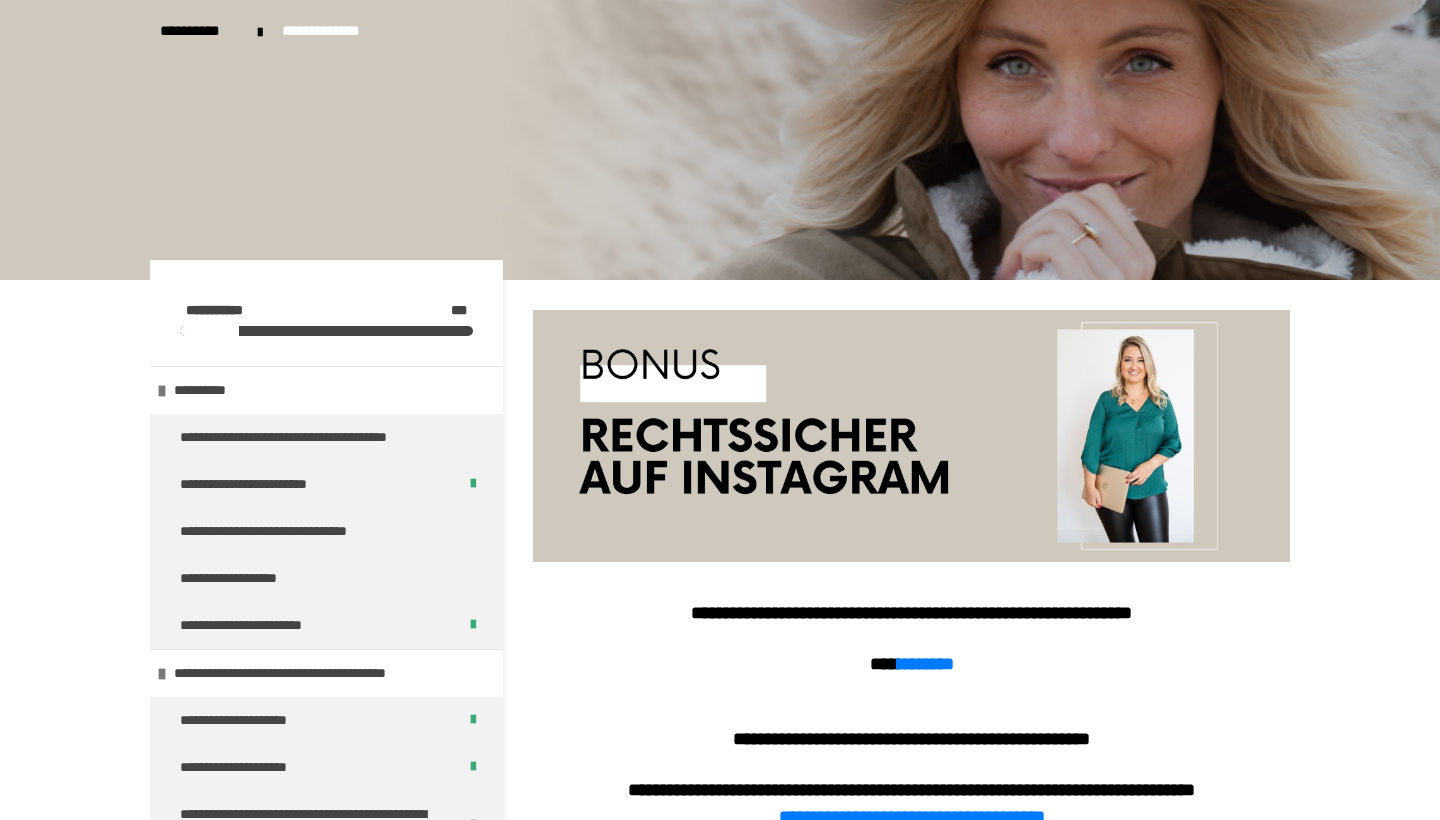 scroll, scrollTop: 0, scrollLeft: 0, axis: both 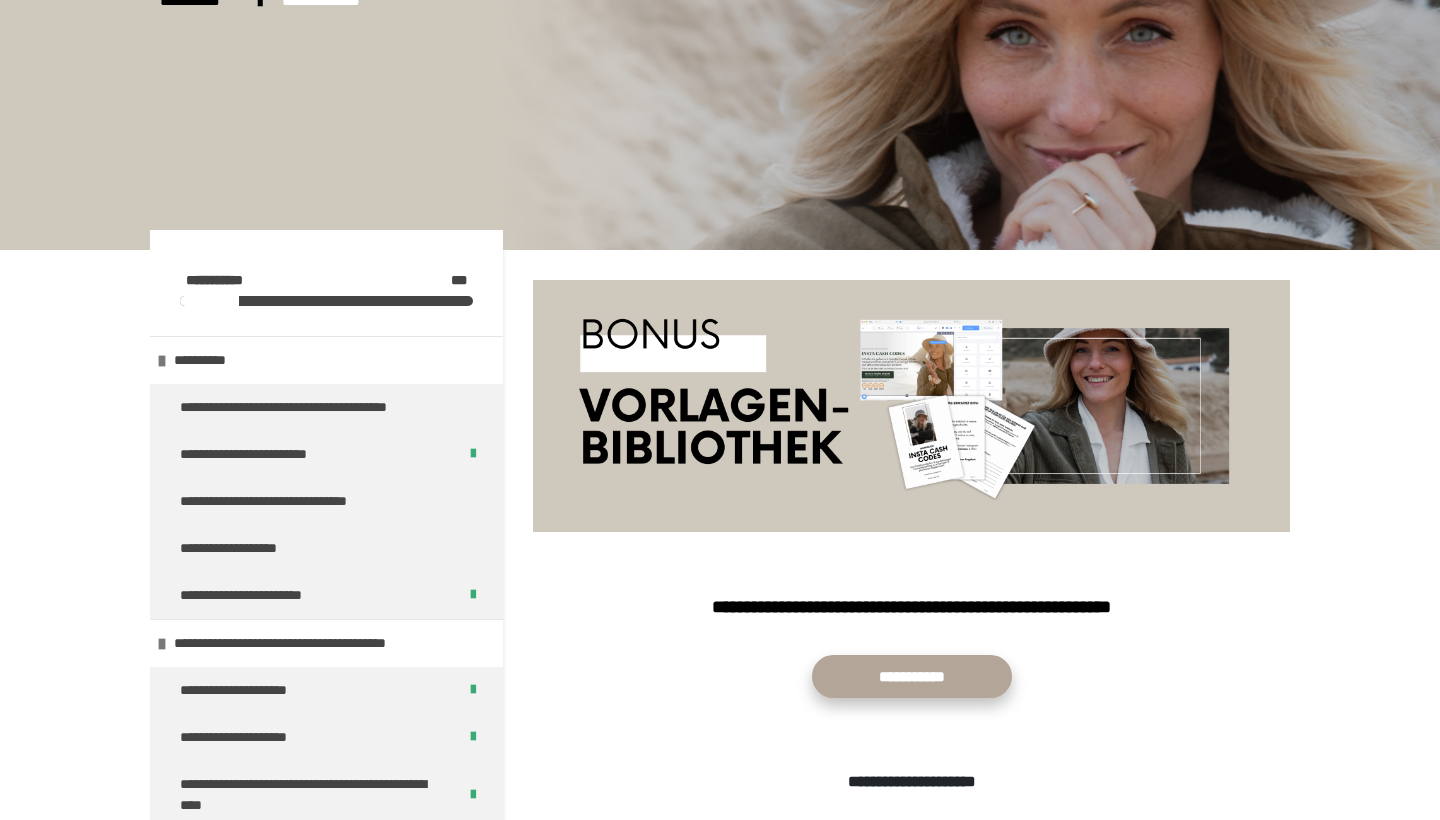 click on "**********" at bounding box center [912, 676] 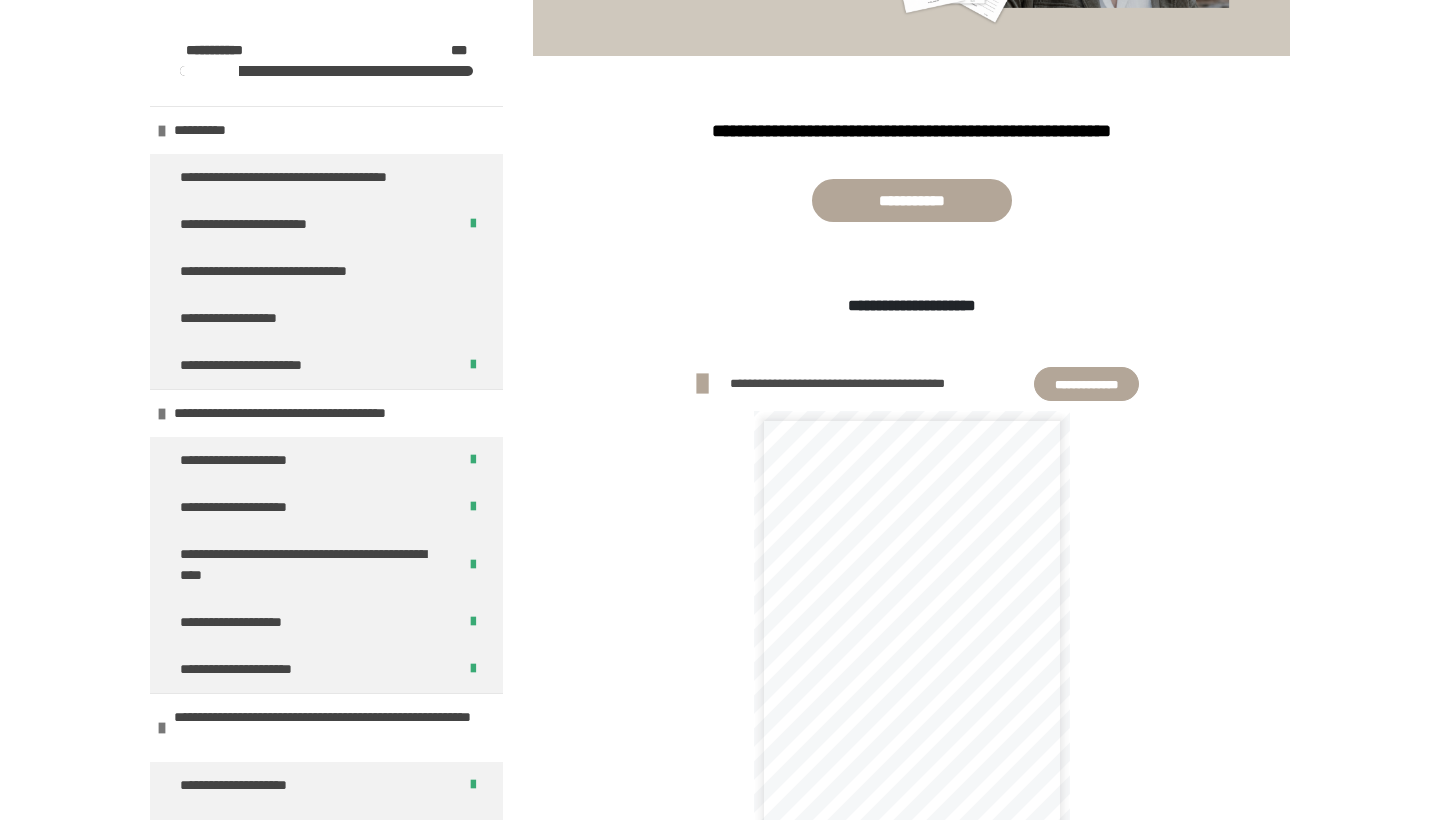 scroll, scrollTop: 490, scrollLeft: 0, axis: vertical 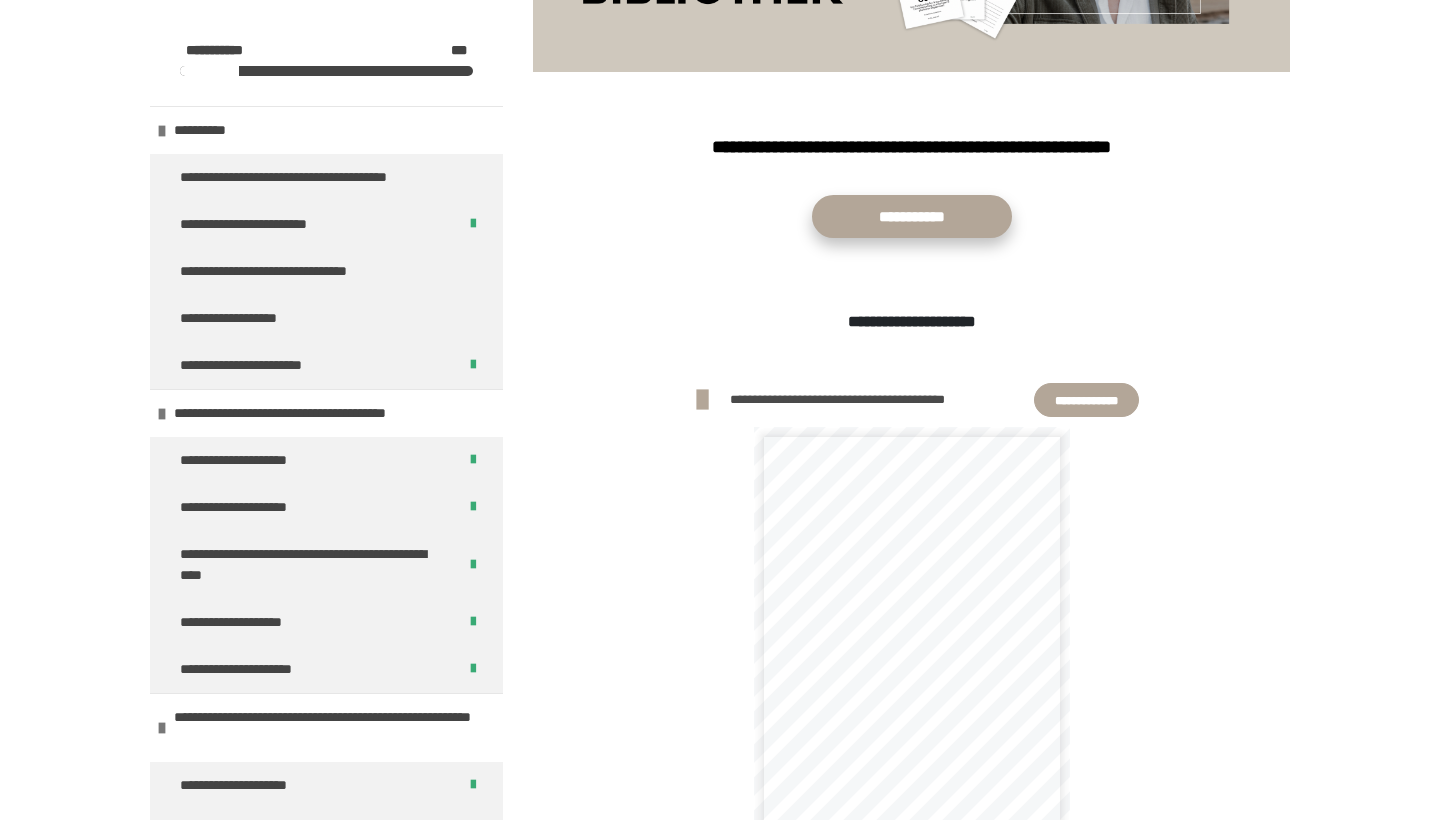 click on "**********" at bounding box center (912, 216) 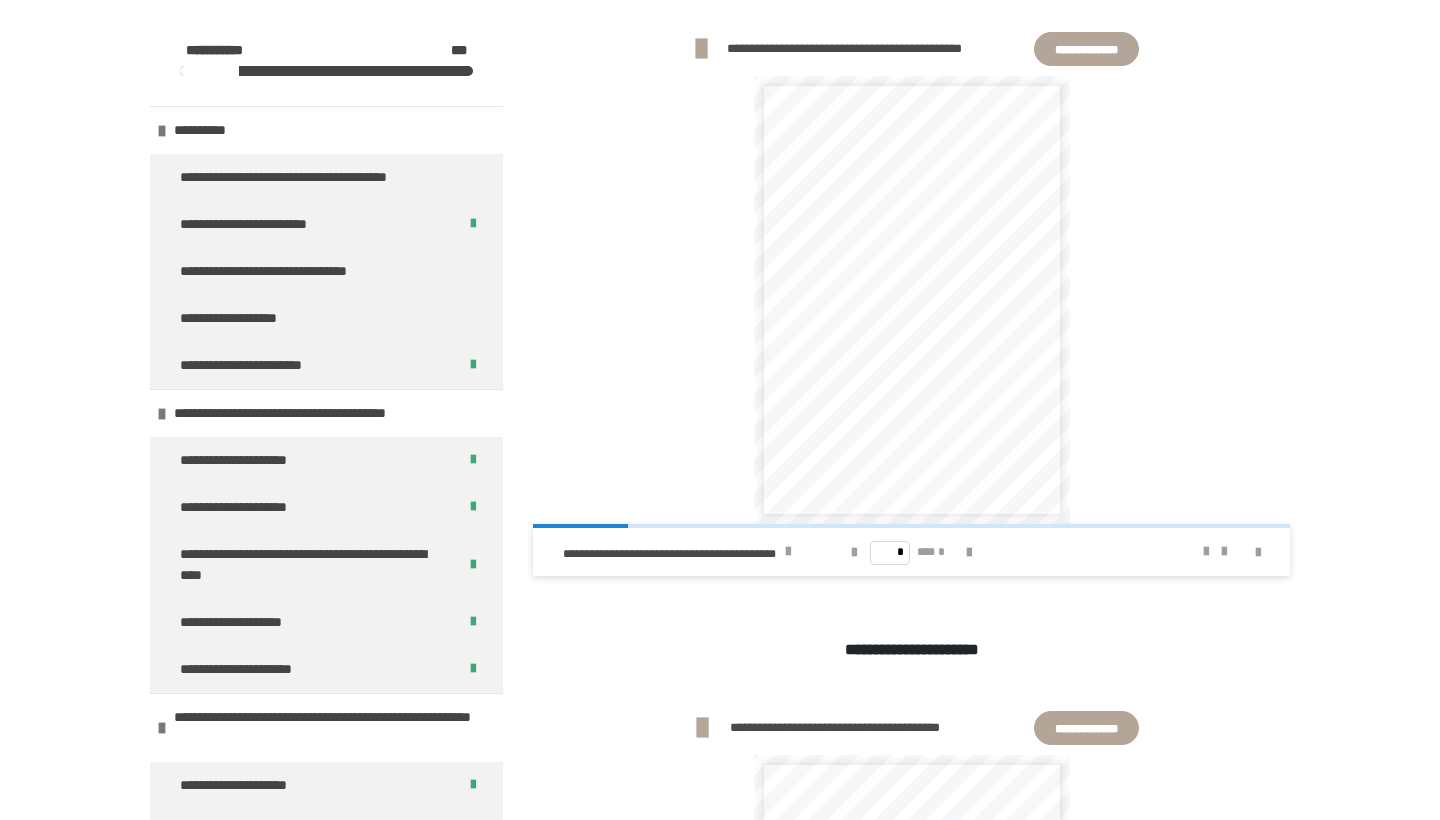 scroll, scrollTop: 1521, scrollLeft: 0, axis: vertical 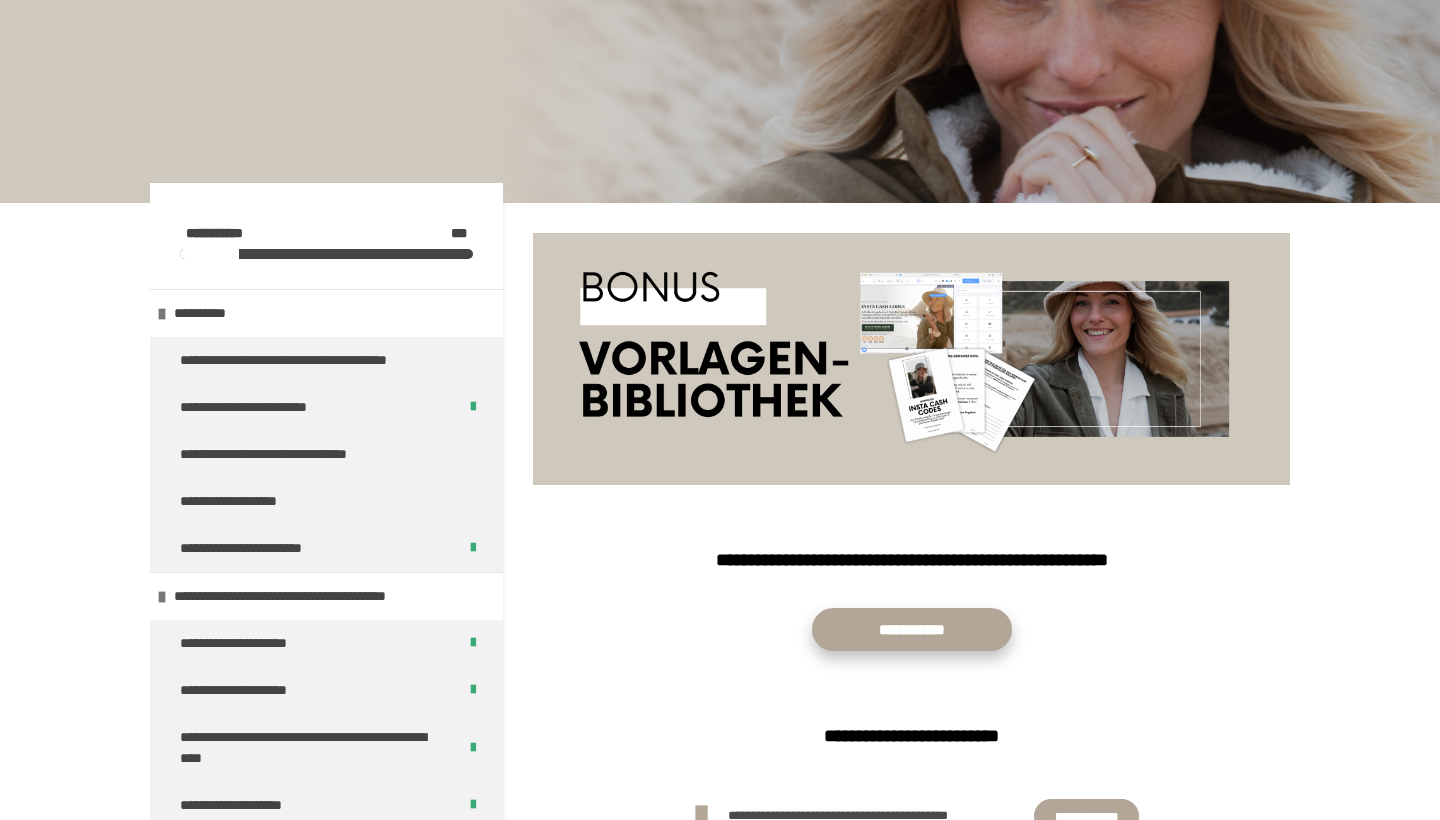 click on "**********" at bounding box center [912, 629] 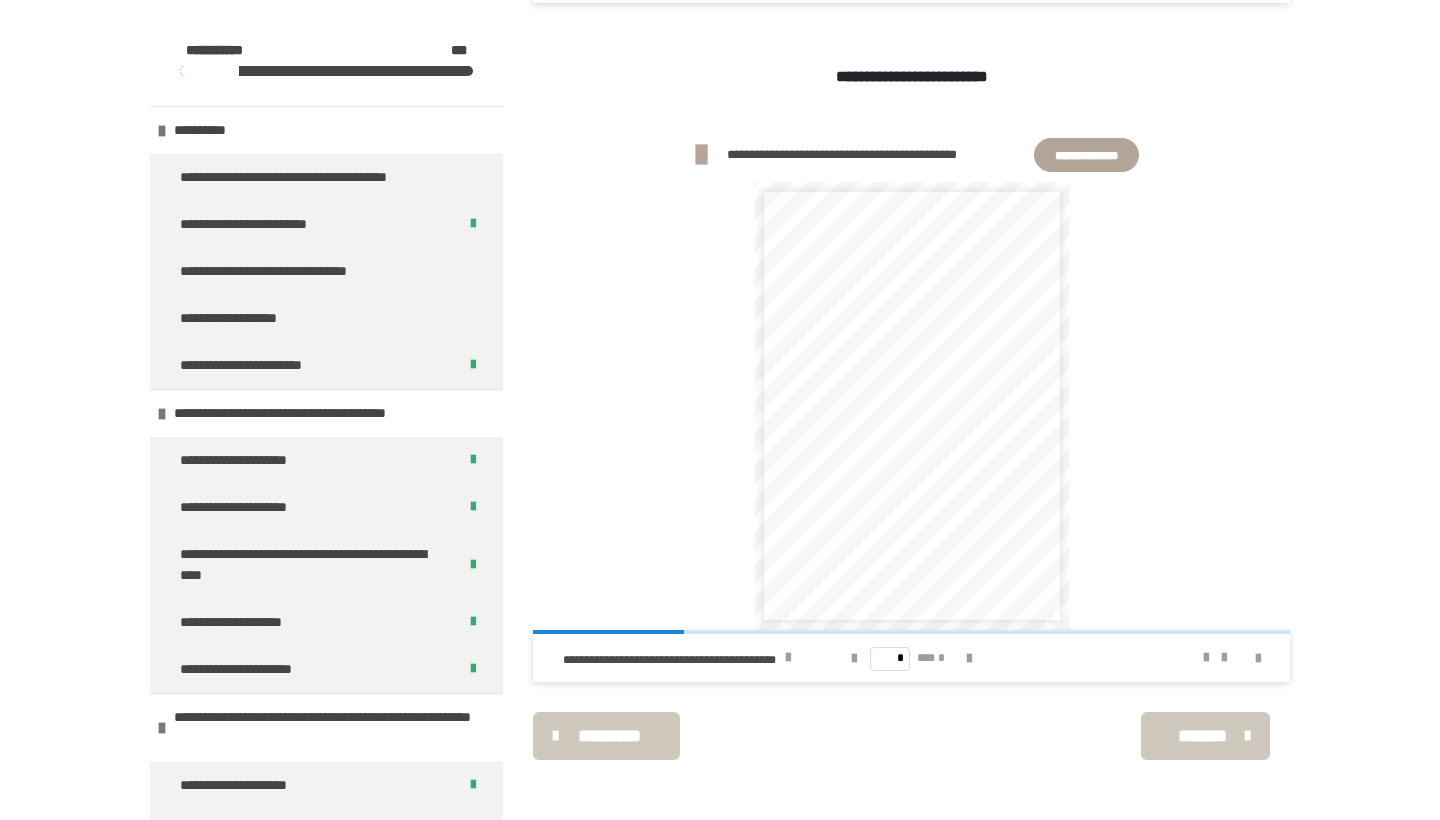 scroll, scrollTop: 2040, scrollLeft: 0, axis: vertical 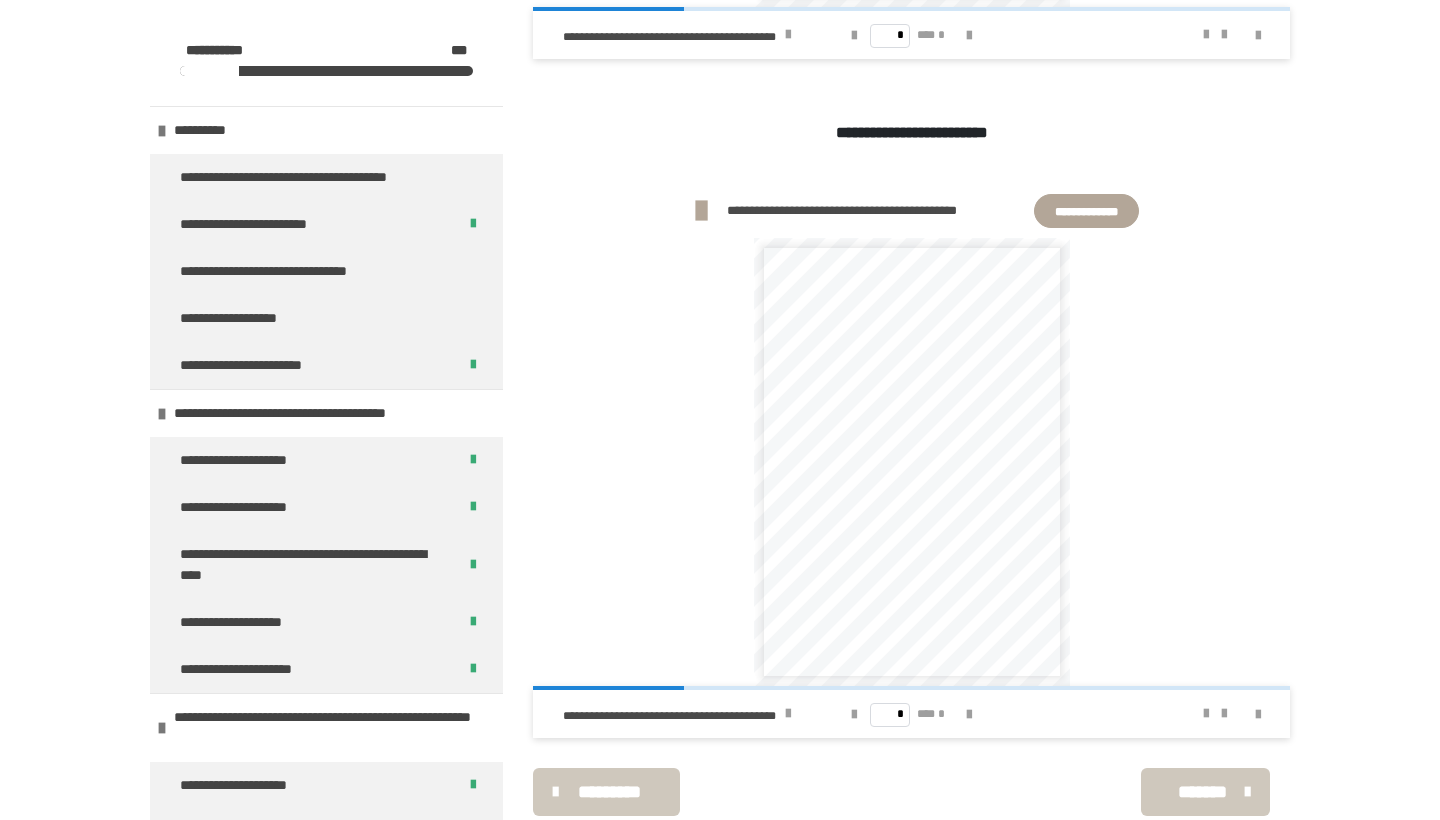 click on "**********" at bounding box center [1086, 211] 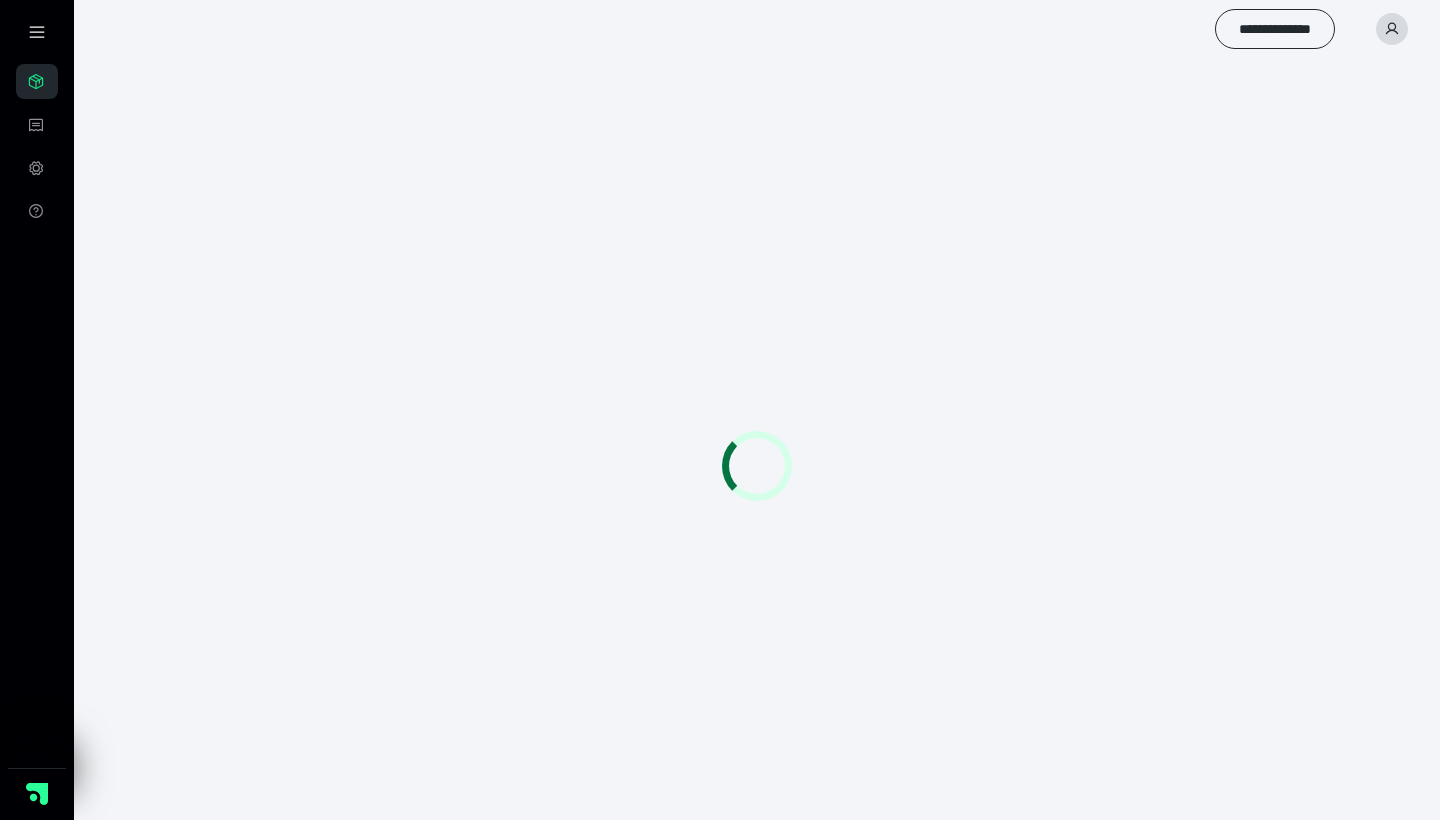 scroll, scrollTop: 0, scrollLeft: 0, axis: both 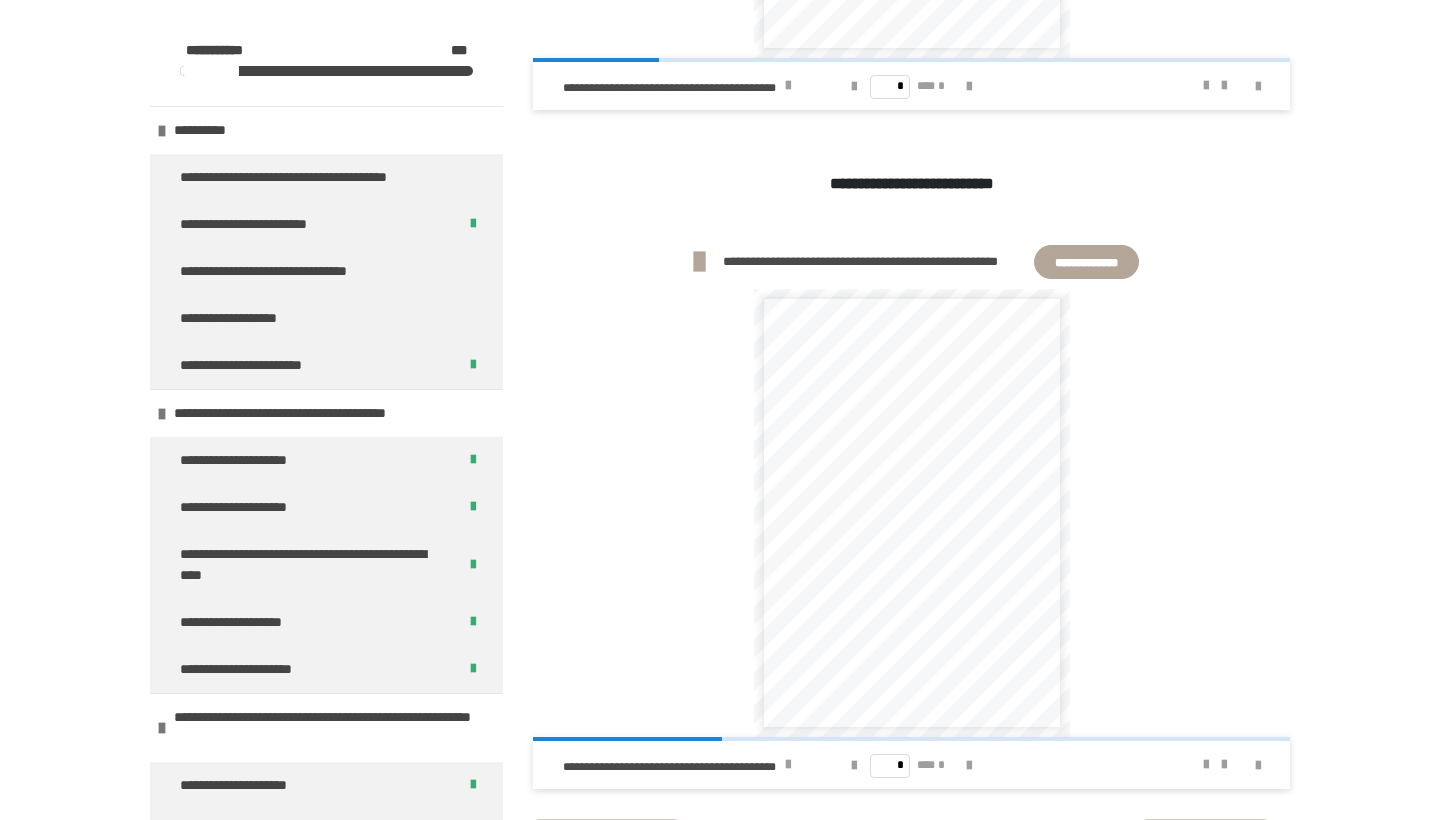 click on "*****" at bounding box center [911, 522] 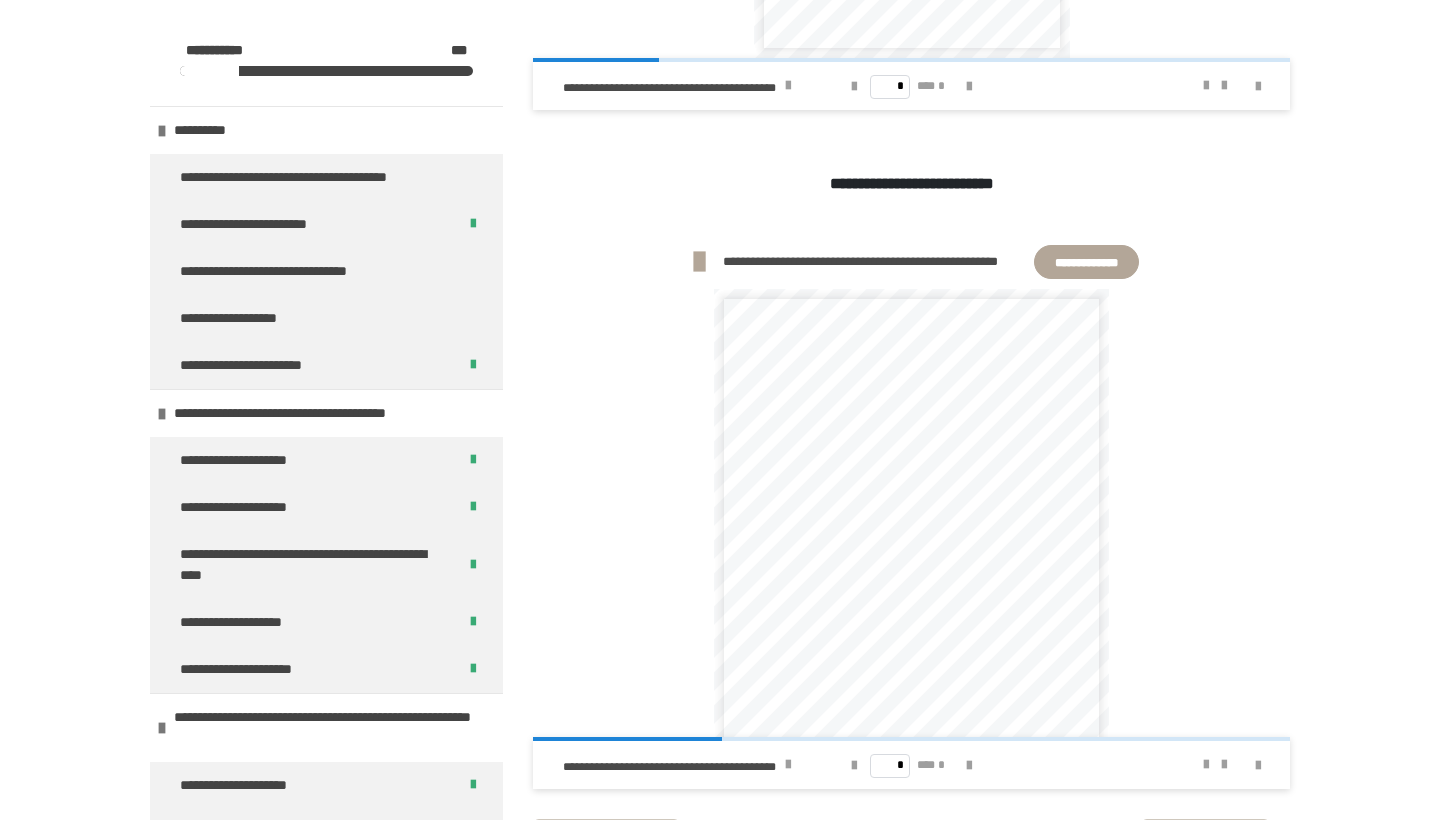 scroll, scrollTop: 0, scrollLeft: 0, axis: both 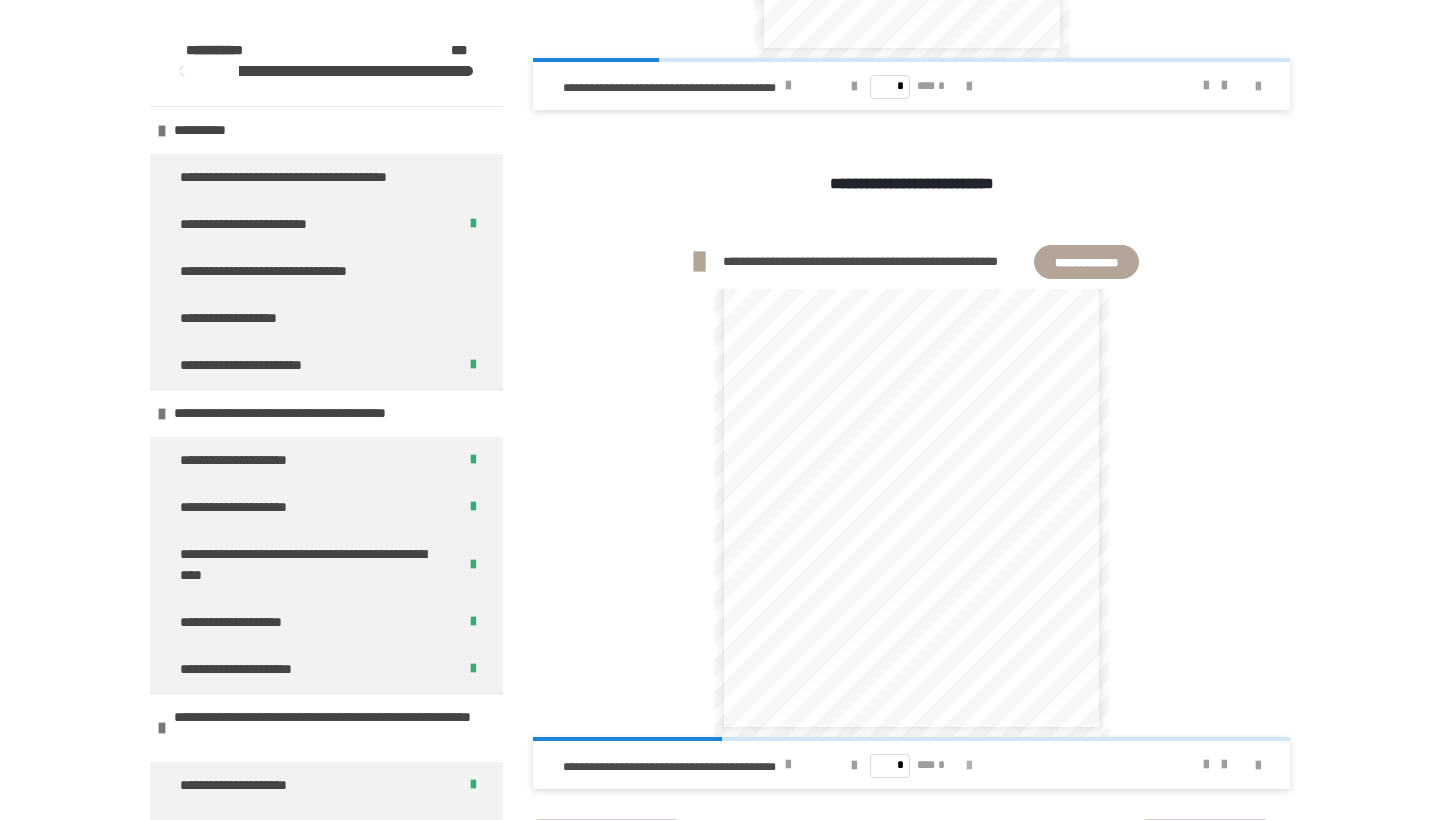 click at bounding box center [969, 766] 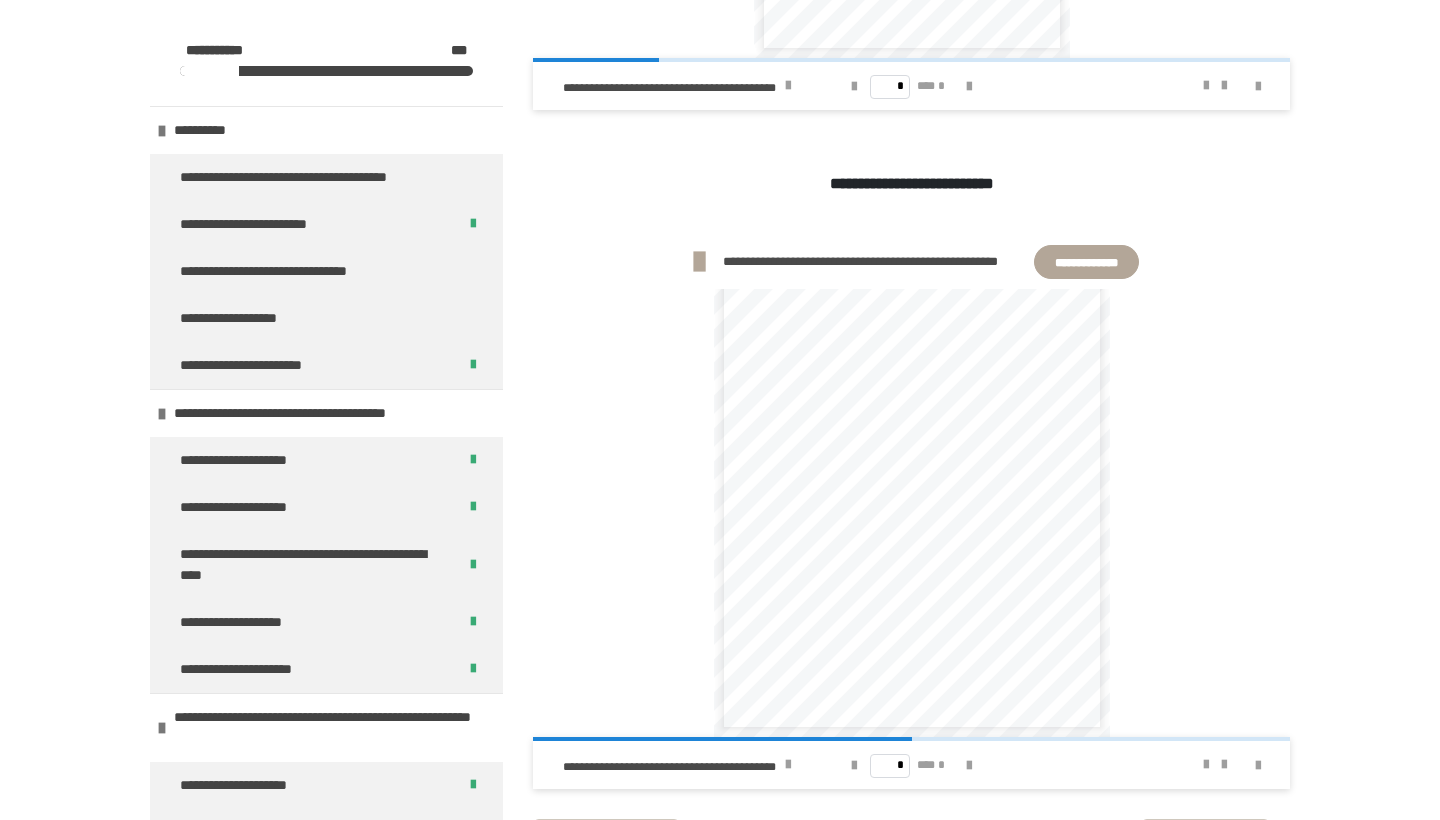 scroll, scrollTop: 112, scrollLeft: 0, axis: vertical 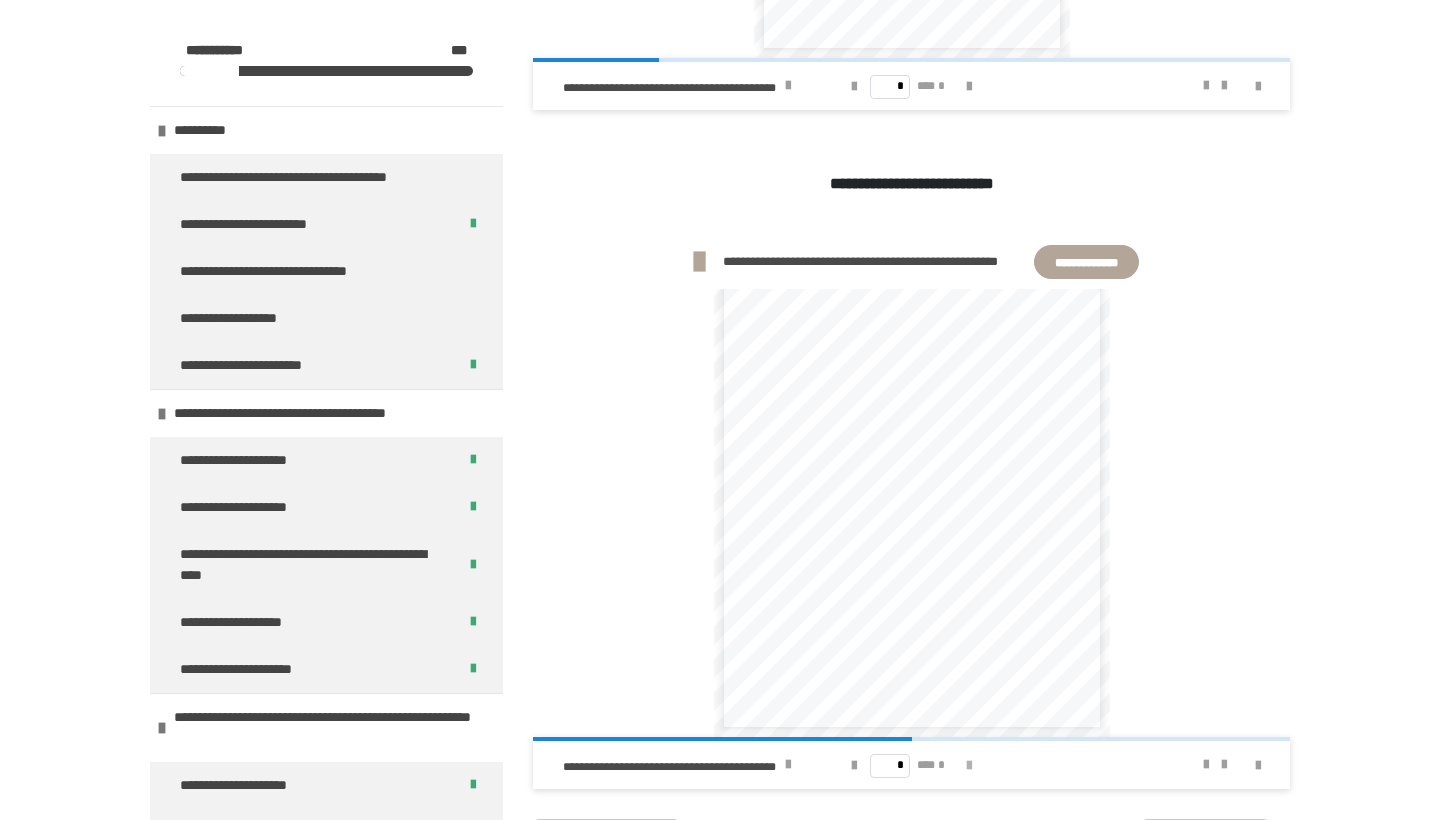 click at bounding box center (969, 766) 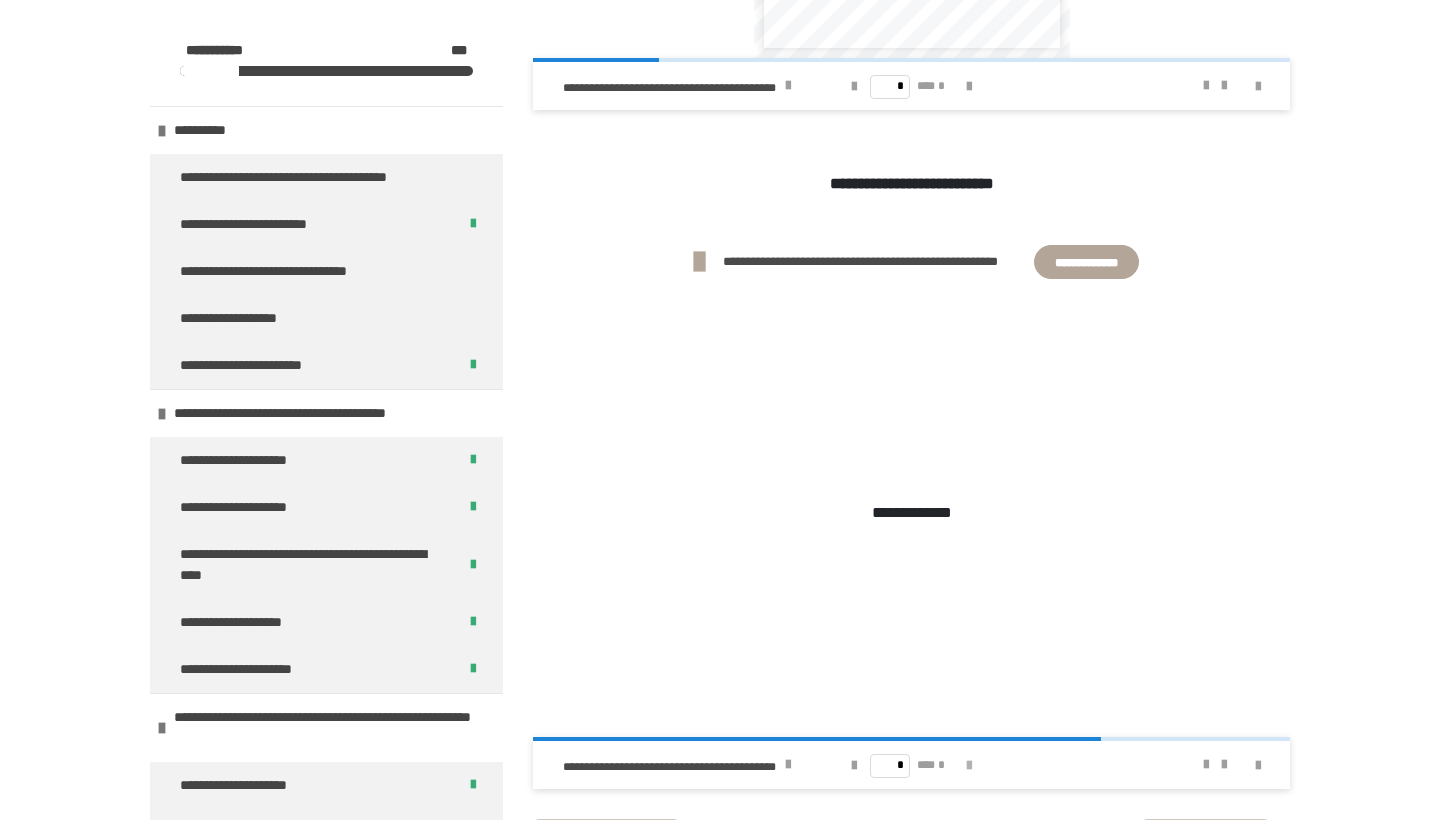 scroll, scrollTop: 0, scrollLeft: 0, axis: both 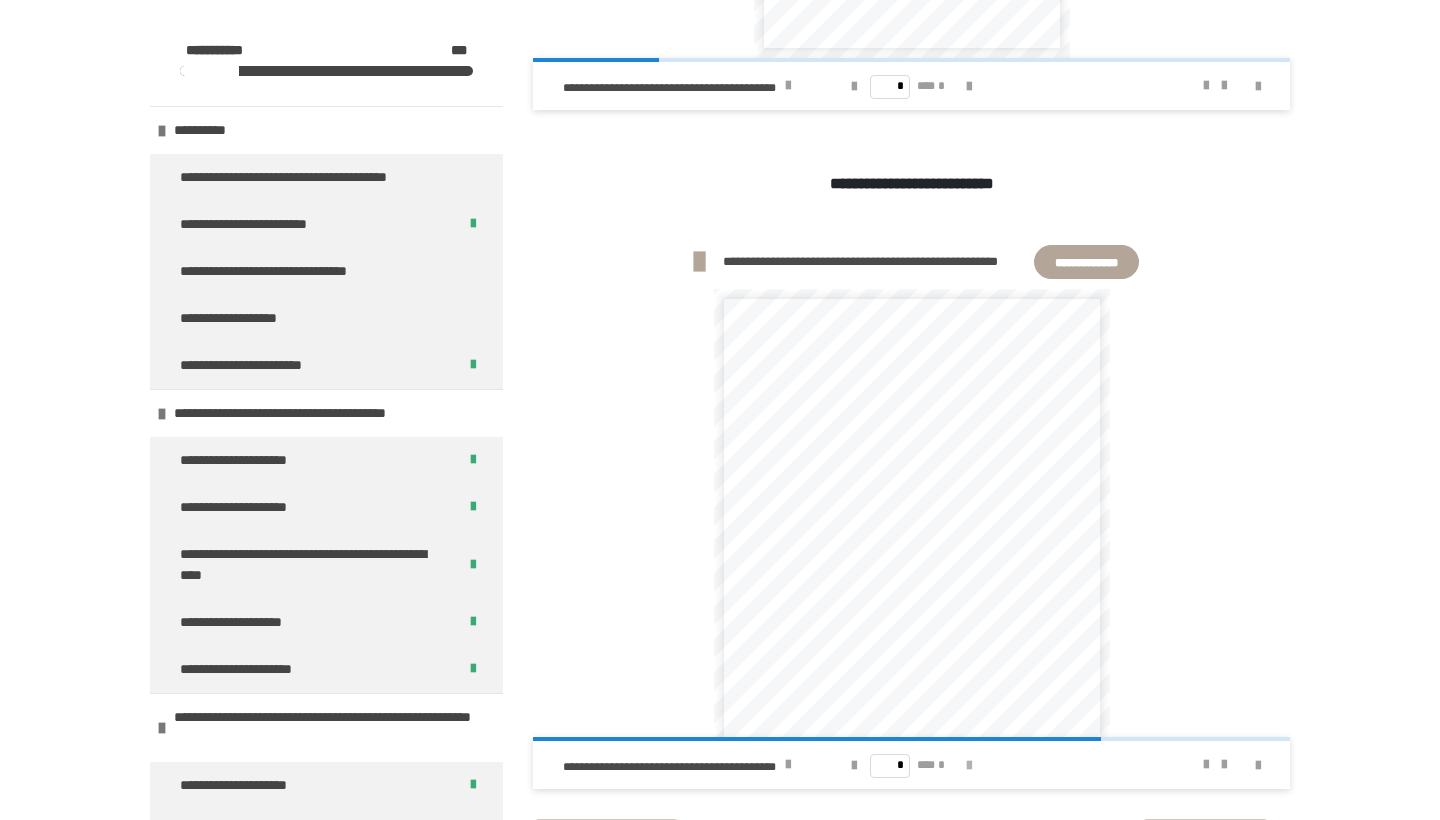 click at bounding box center (969, 766) 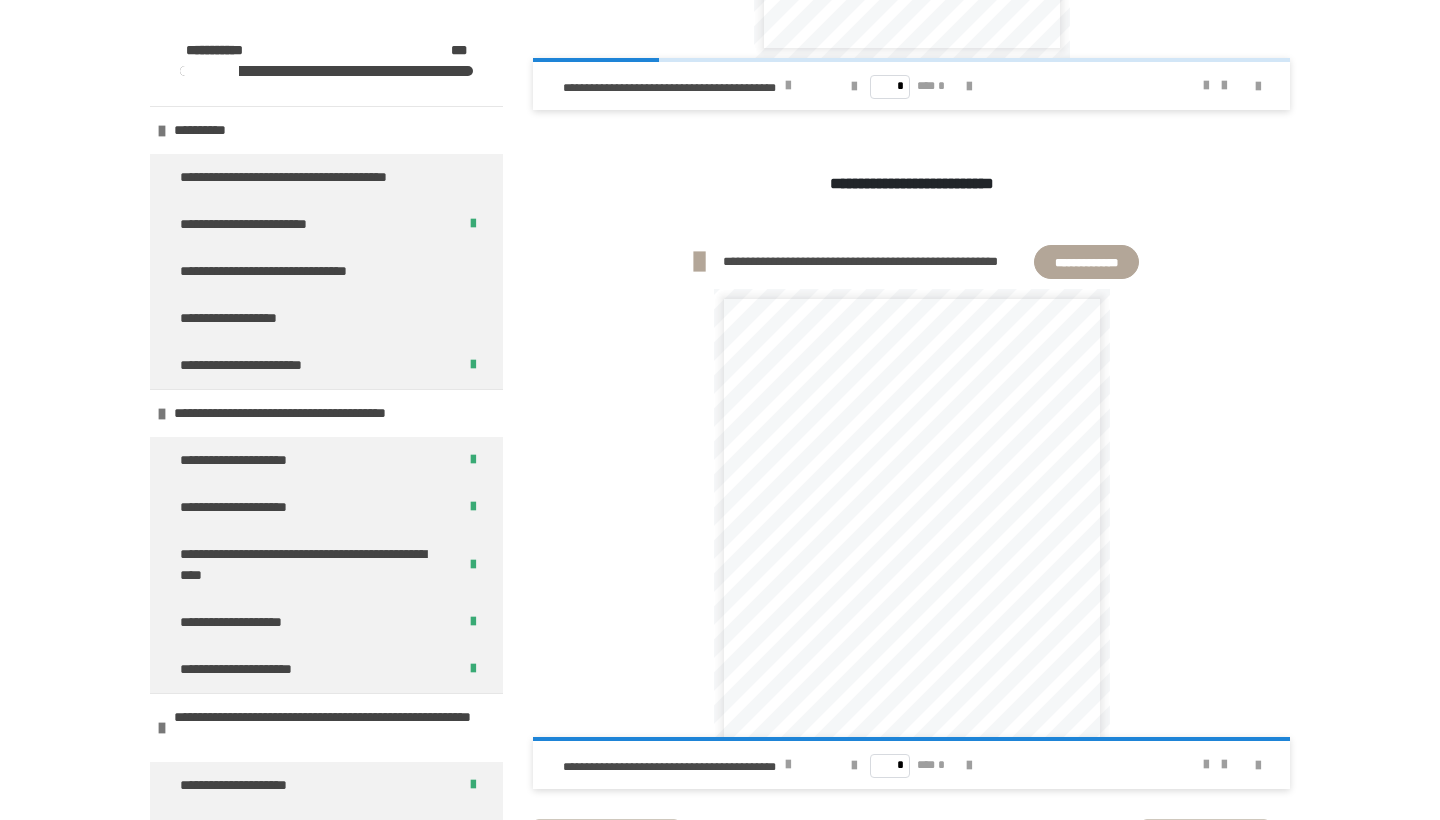 click on "* *** *" at bounding box center [912, 765] 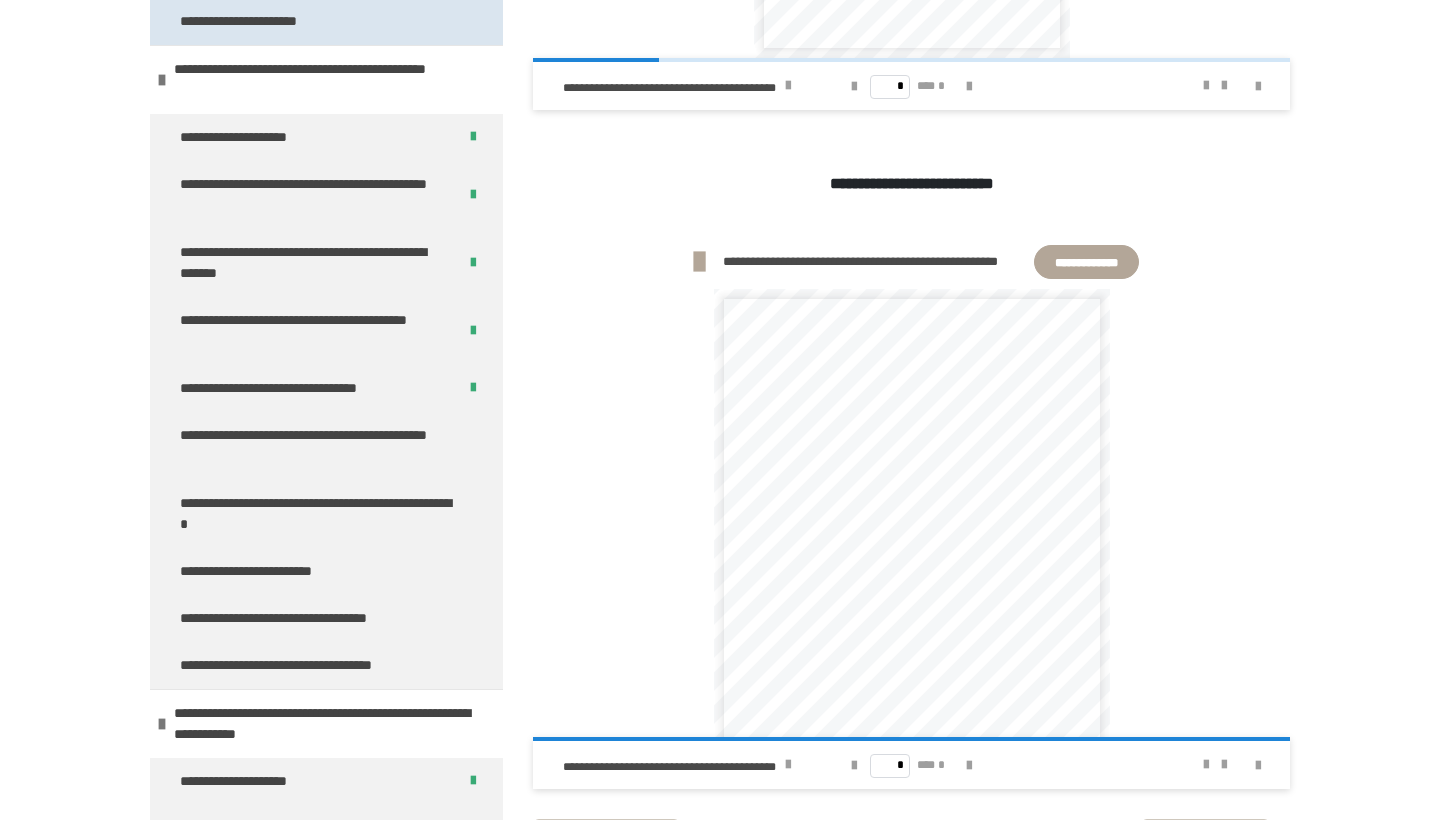 scroll, scrollTop: 1111, scrollLeft: 0, axis: vertical 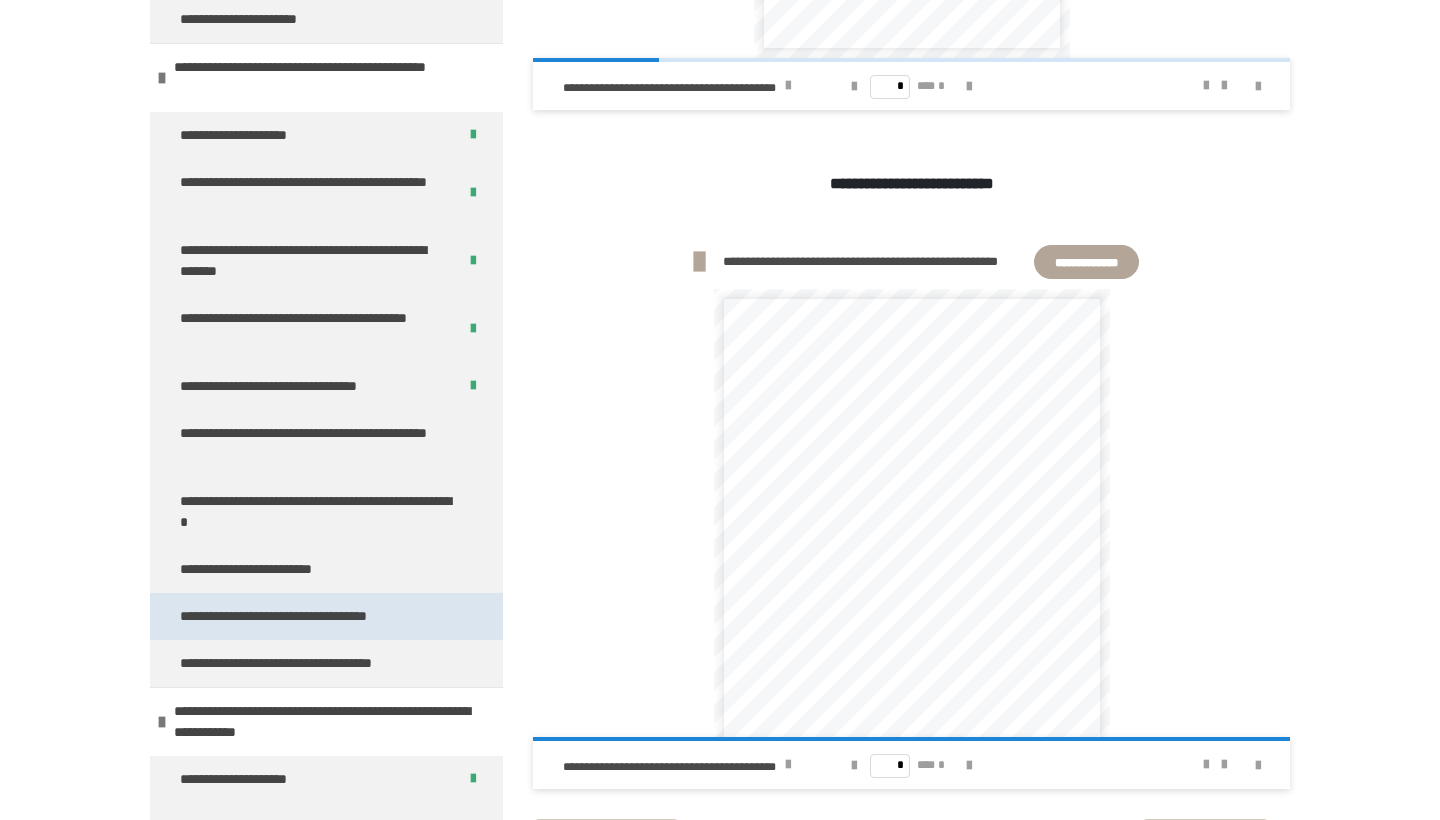 click on "**********" at bounding box center [307, 616] 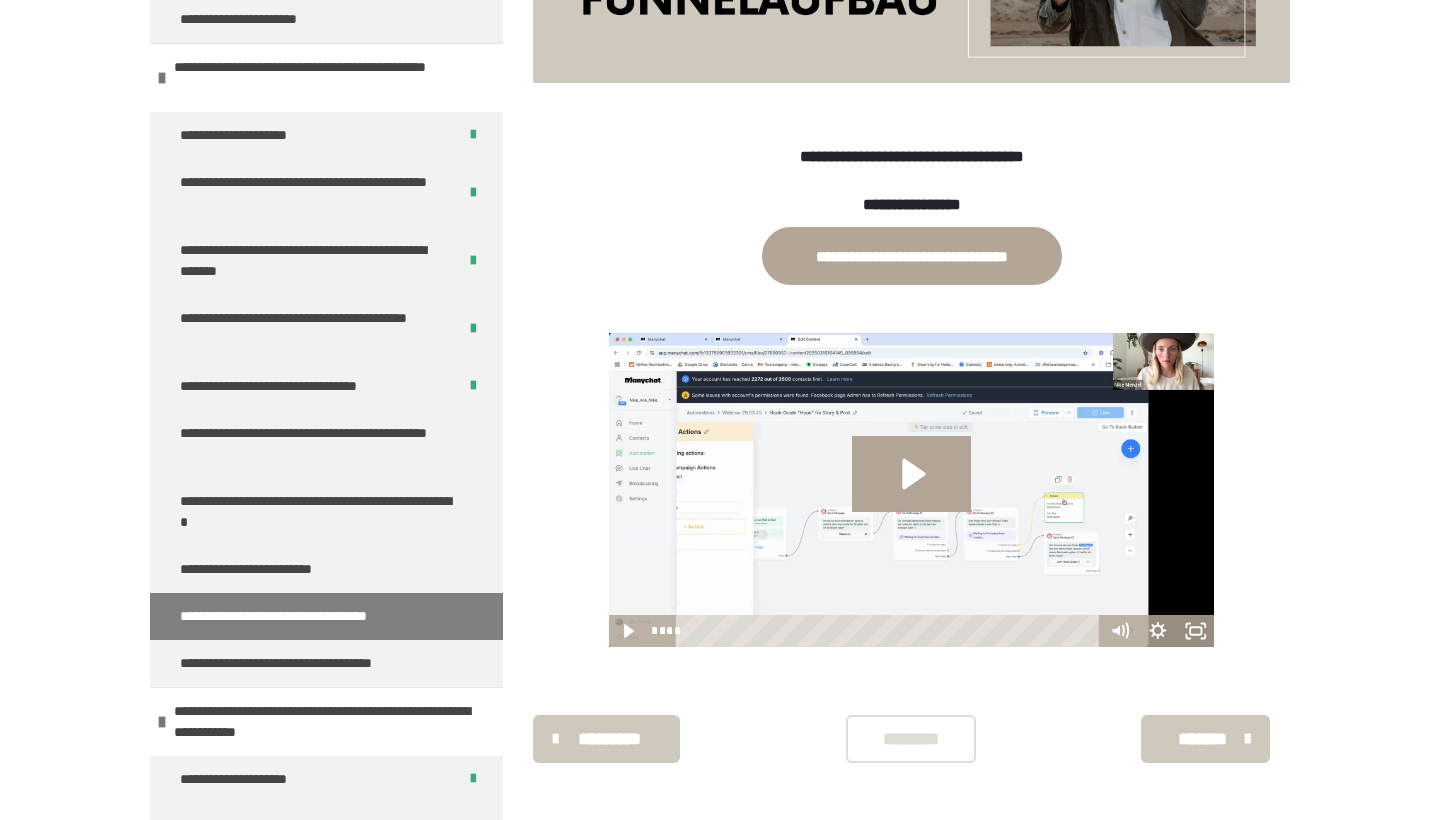 scroll, scrollTop: 481, scrollLeft: 0, axis: vertical 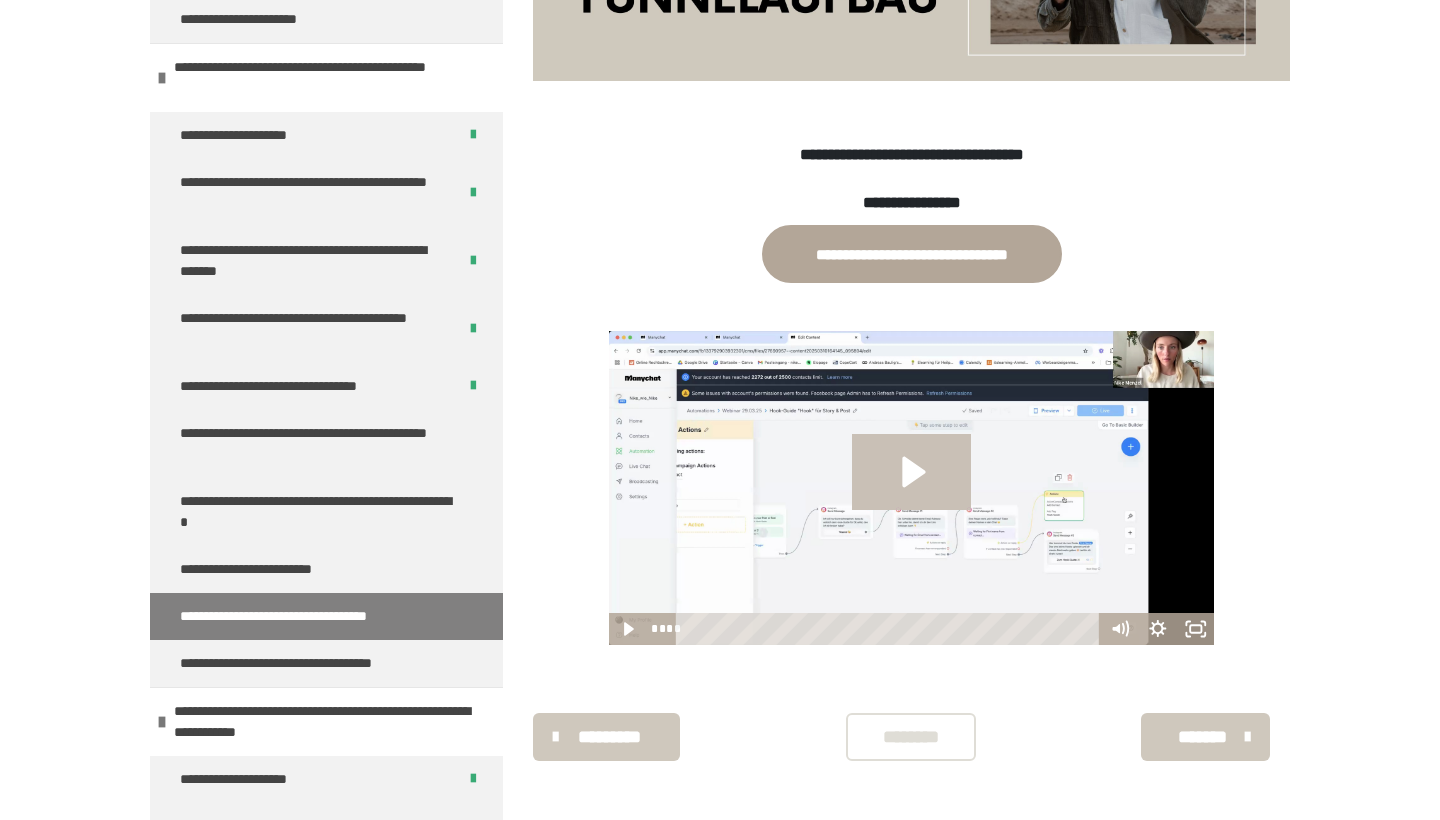 click 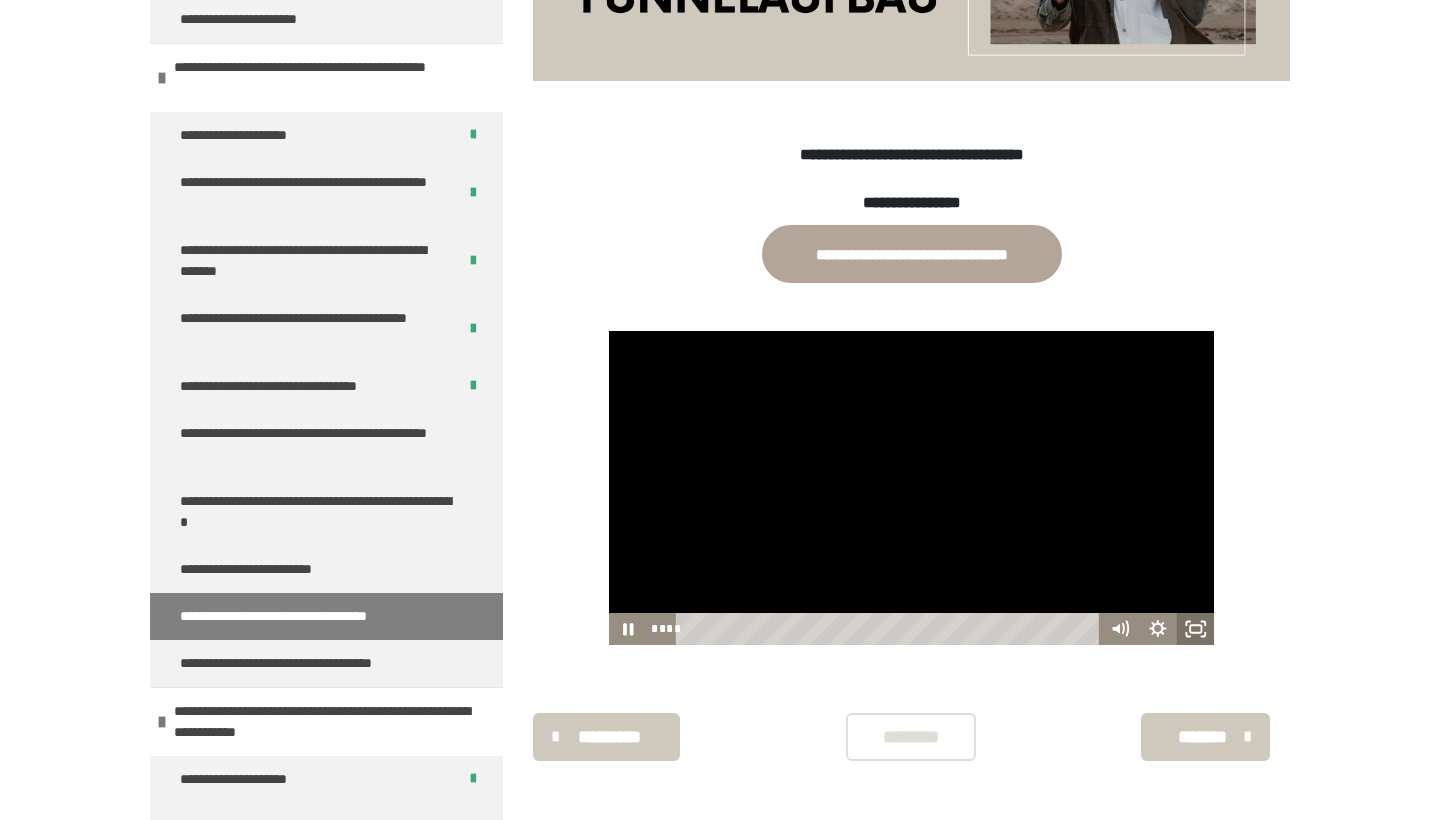 click 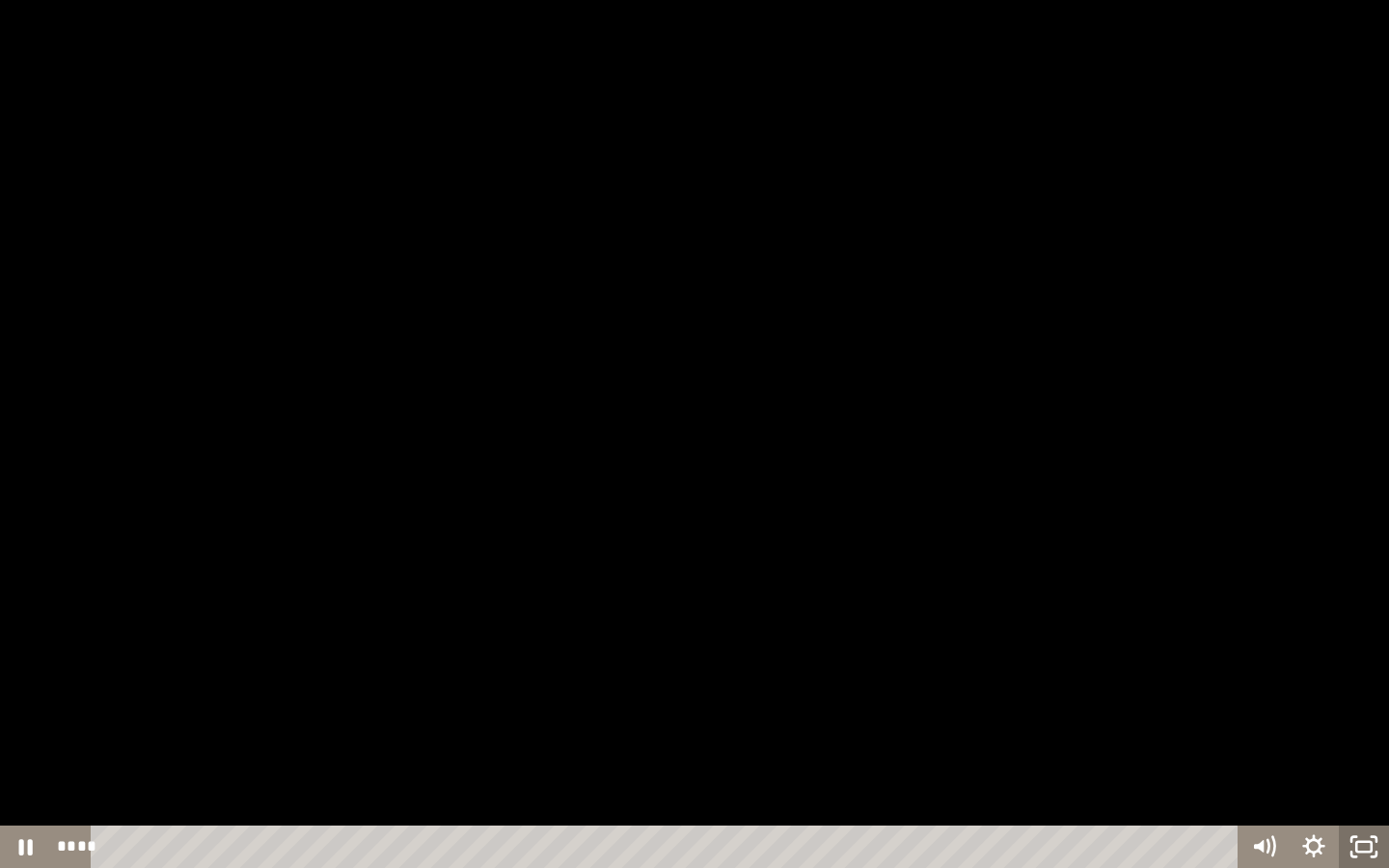 click 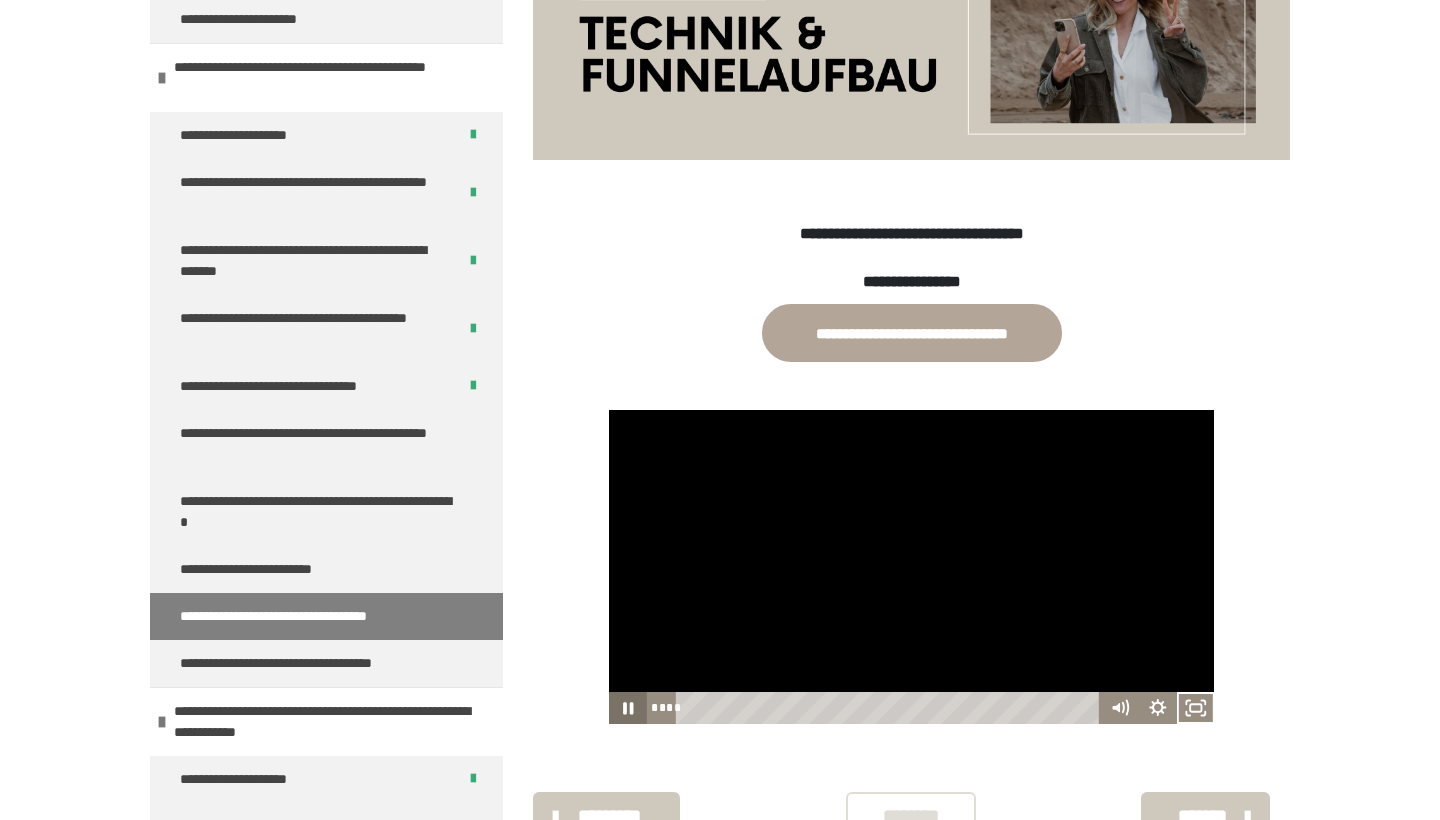 click 